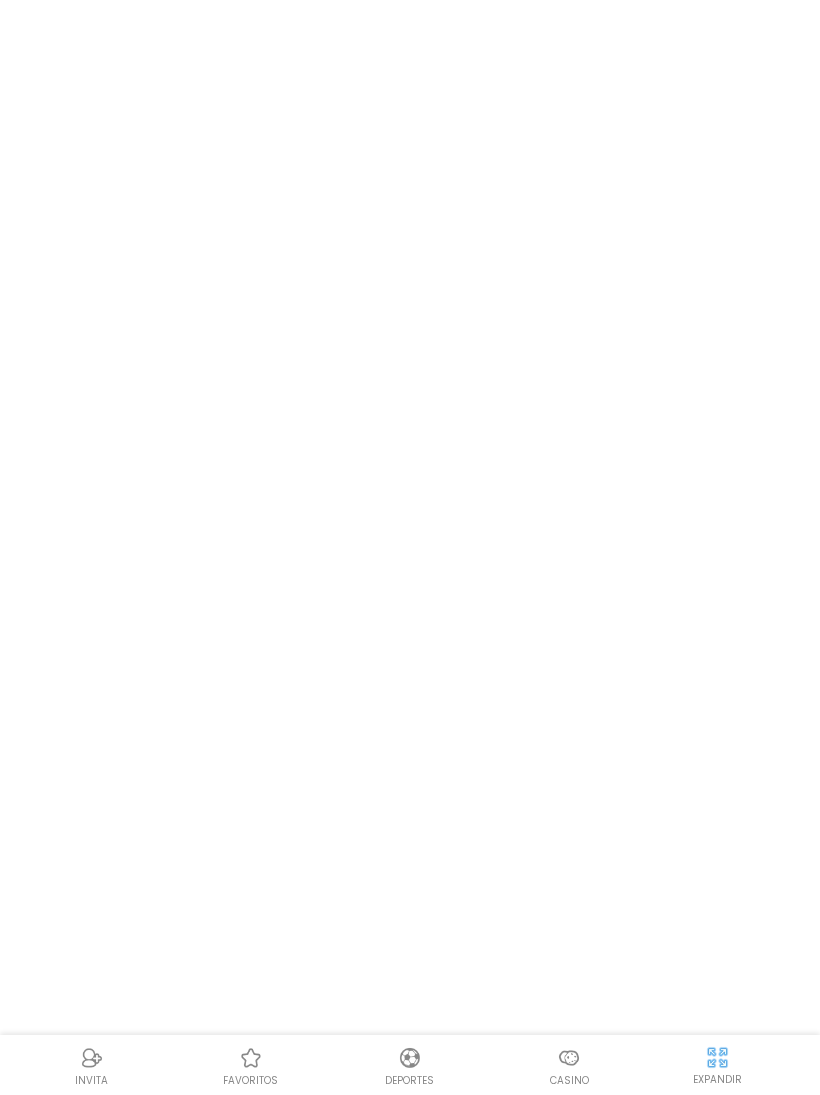 scroll, scrollTop: 0, scrollLeft: 0, axis: both 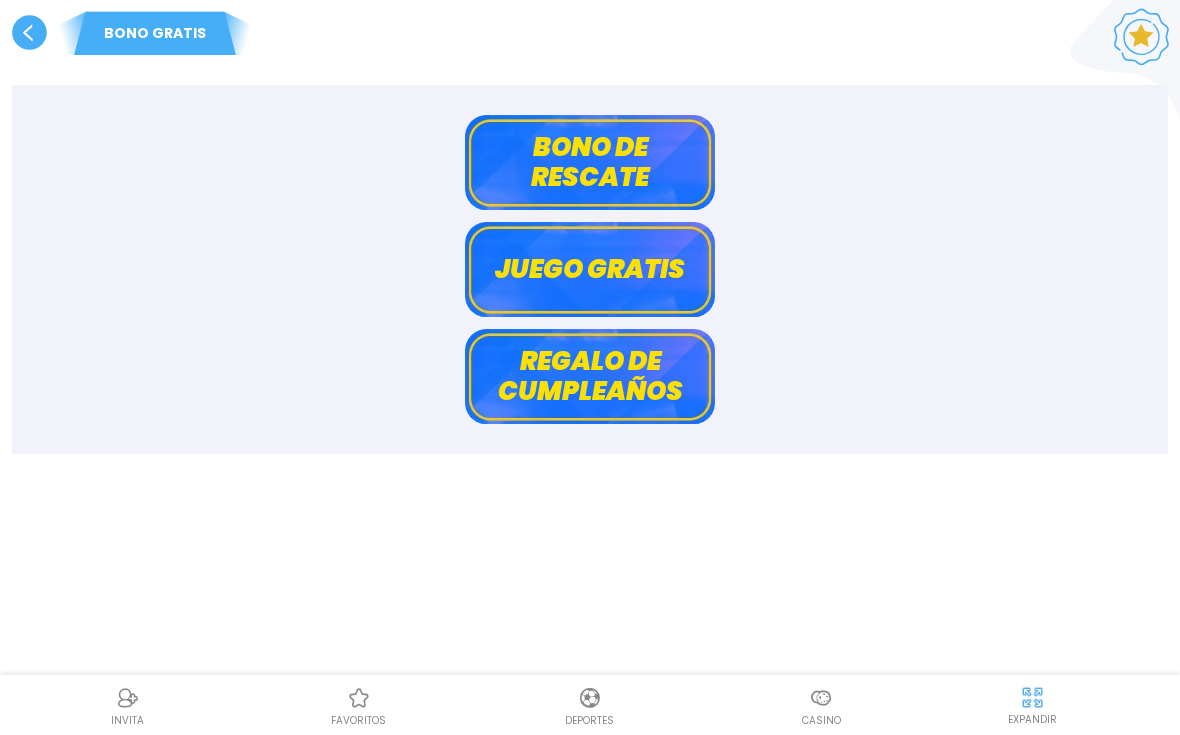 click on "Bono de rescate" at bounding box center (590, 162) 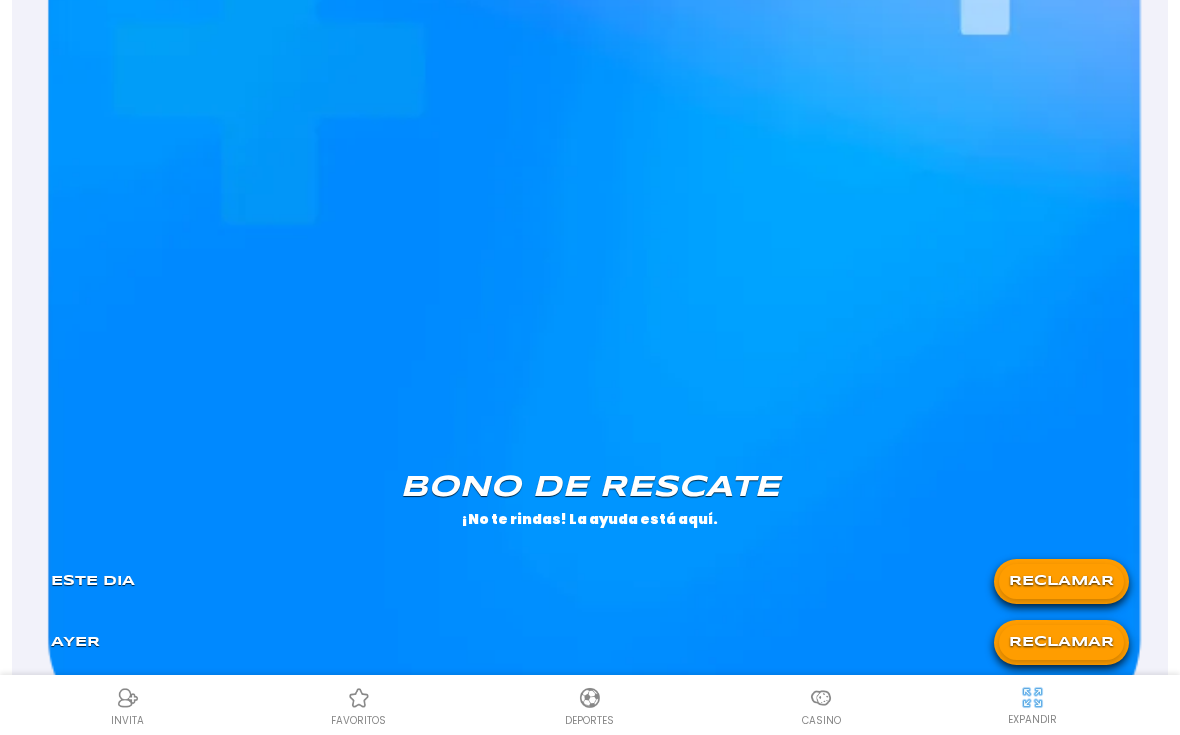 scroll, scrollTop: 1637, scrollLeft: 0, axis: vertical 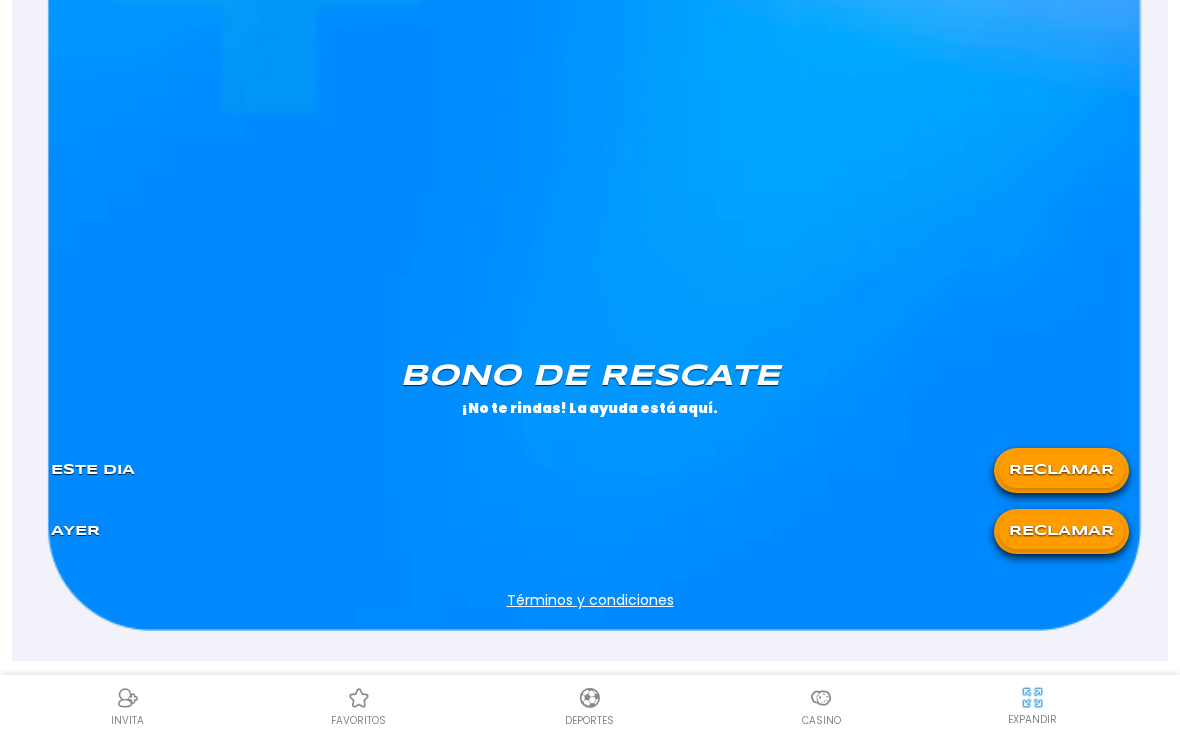 click on "RECLAMAR" at bounding box center [1061, 470] 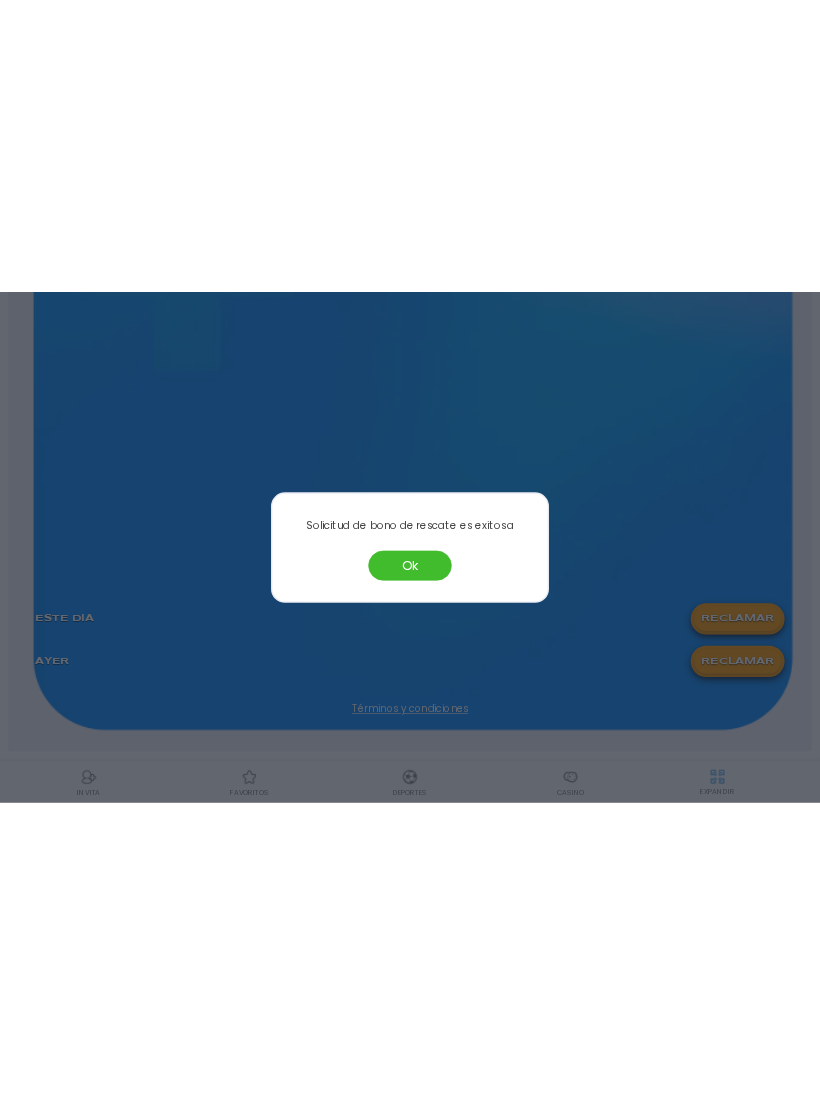 scroll, scrollTop: 592, scrollLeft: 0, axis: vertical 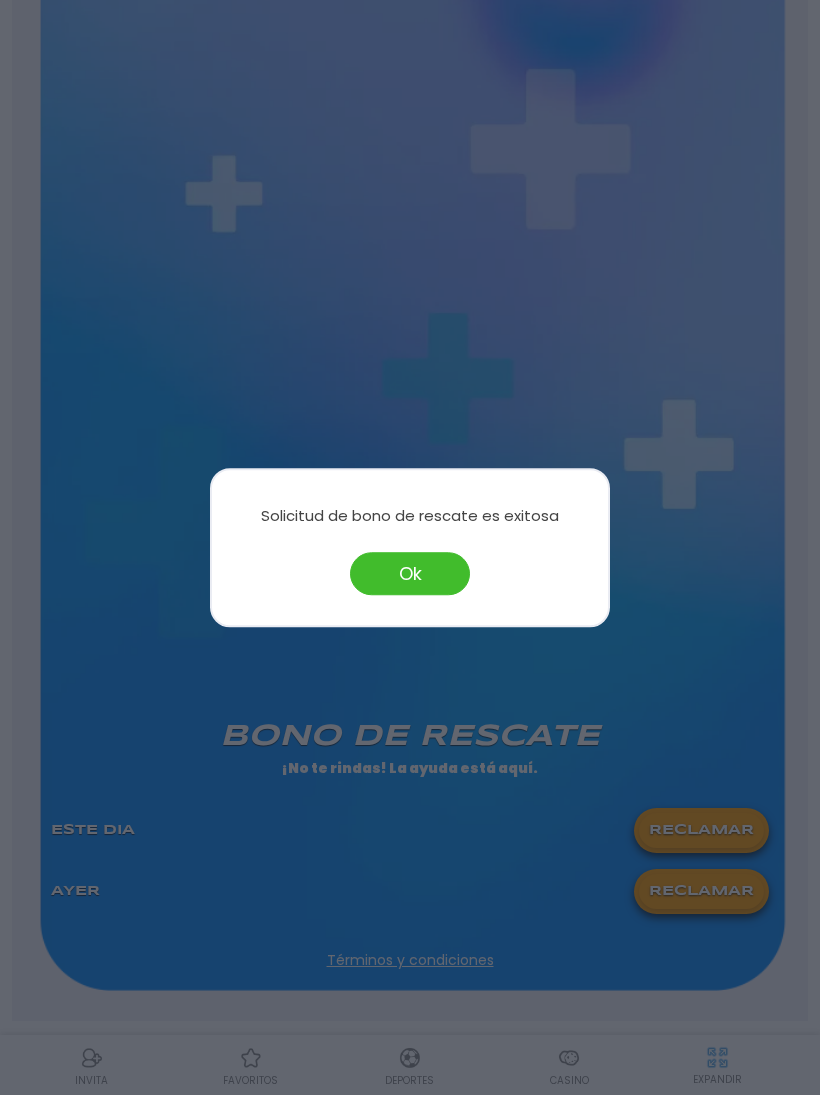 click on "Ok" at bounding box center [410, 573] 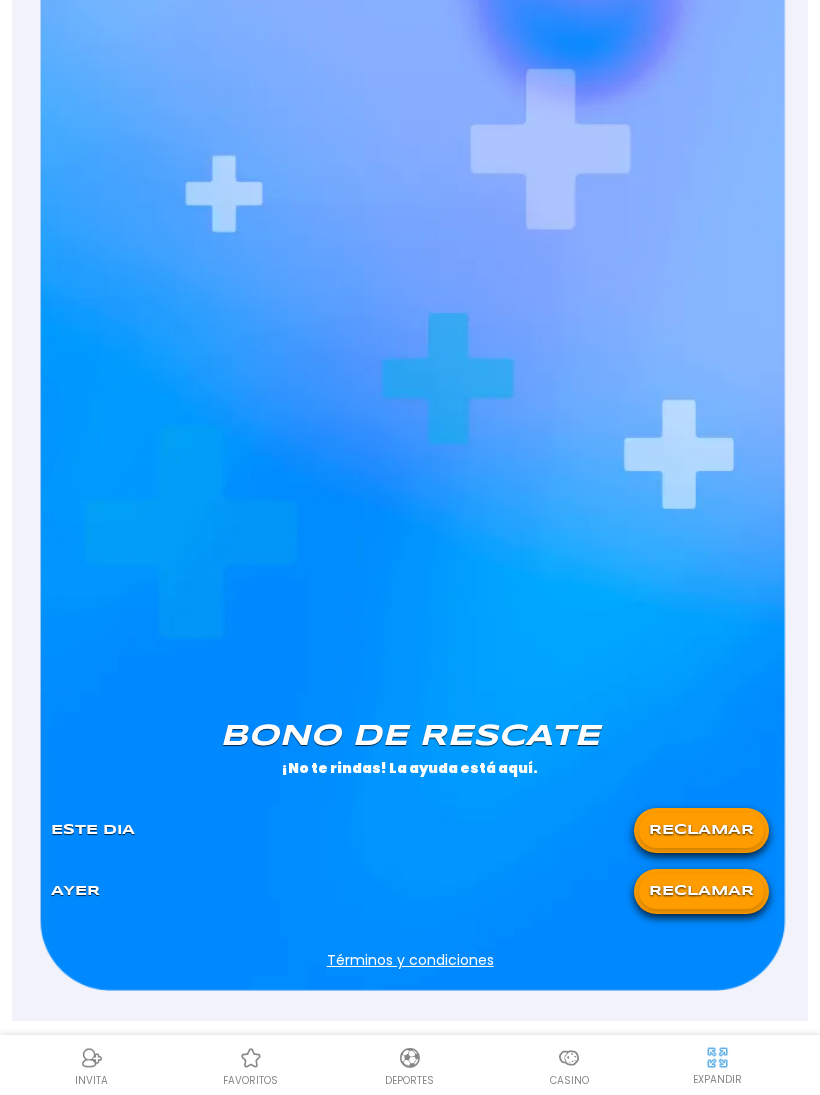 click at bounding box center (569, 1058) 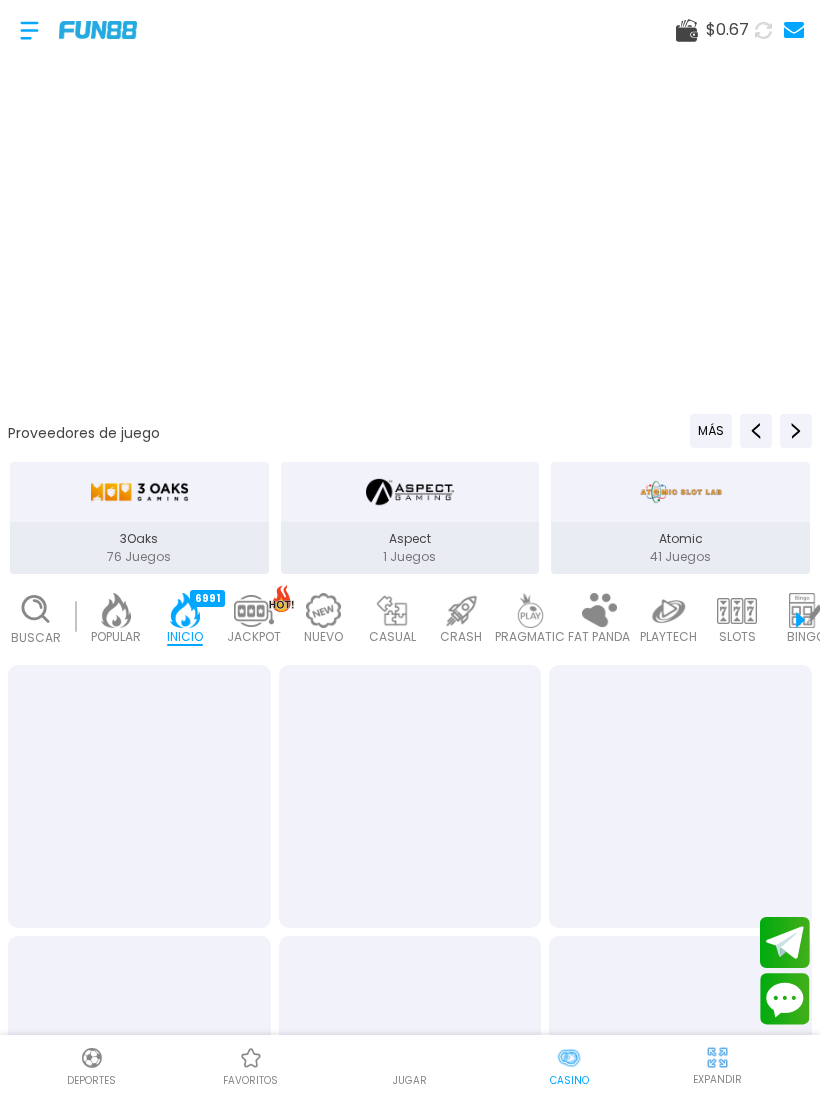 scroll, scrollTop: 41, scrollLeft: 0, axis: vertical 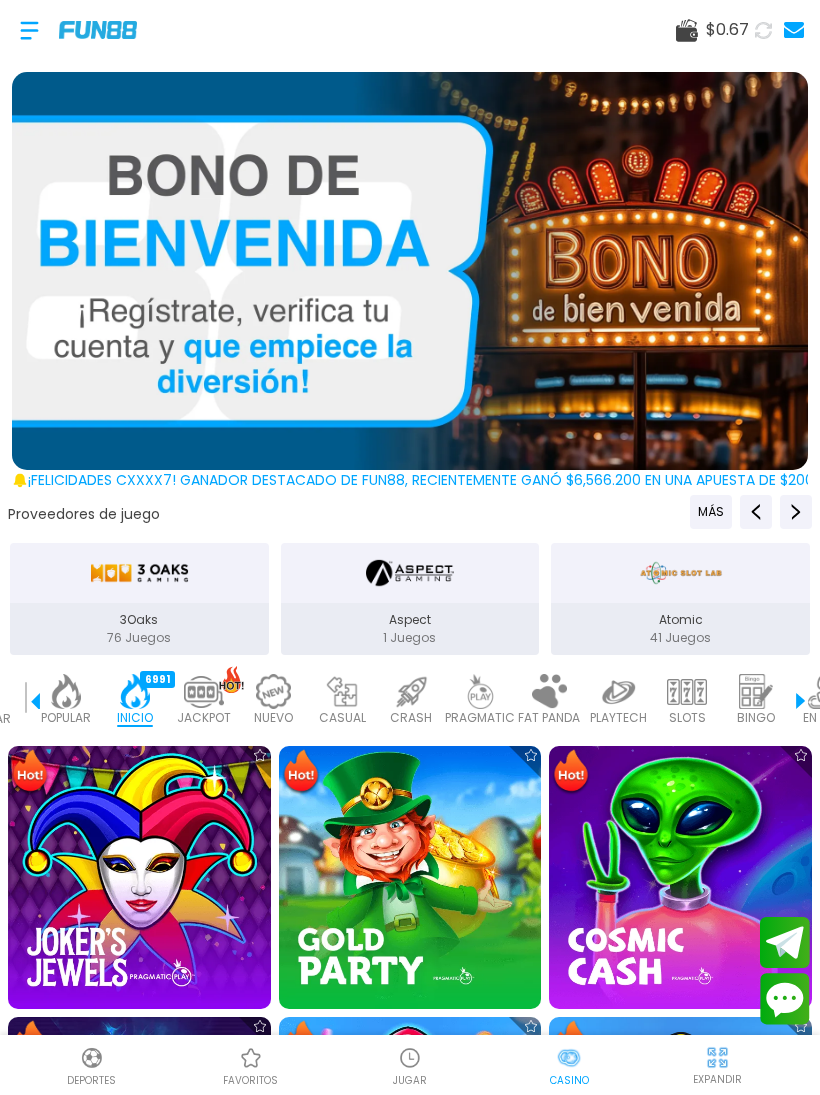 click at bounding box center (680, 877) 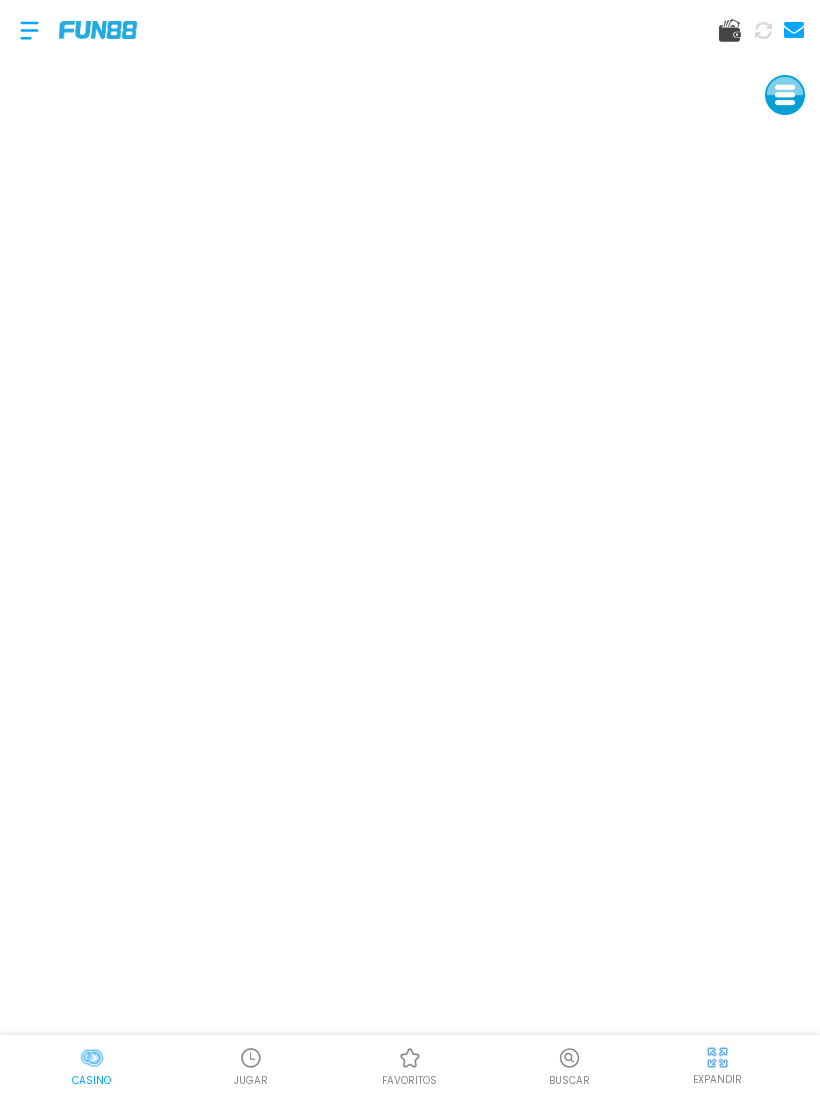 click at bounding box center (29, 30) 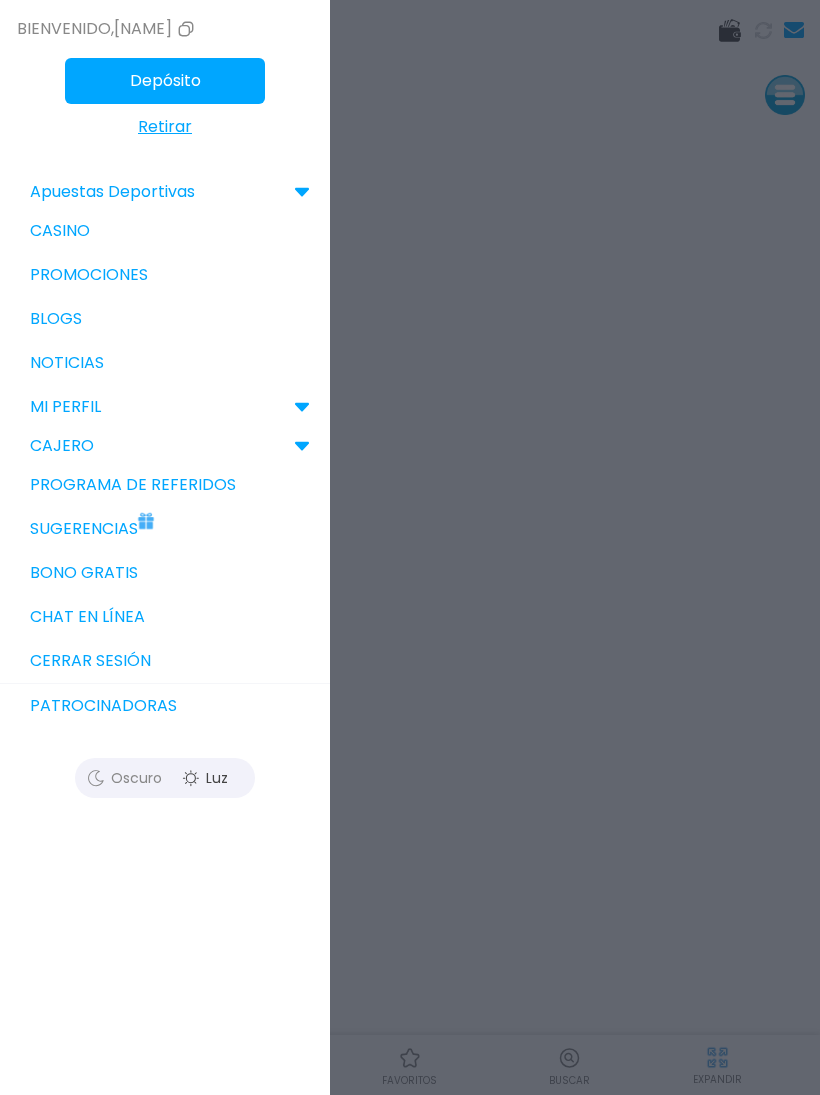 click at bounding box center [410, 547] 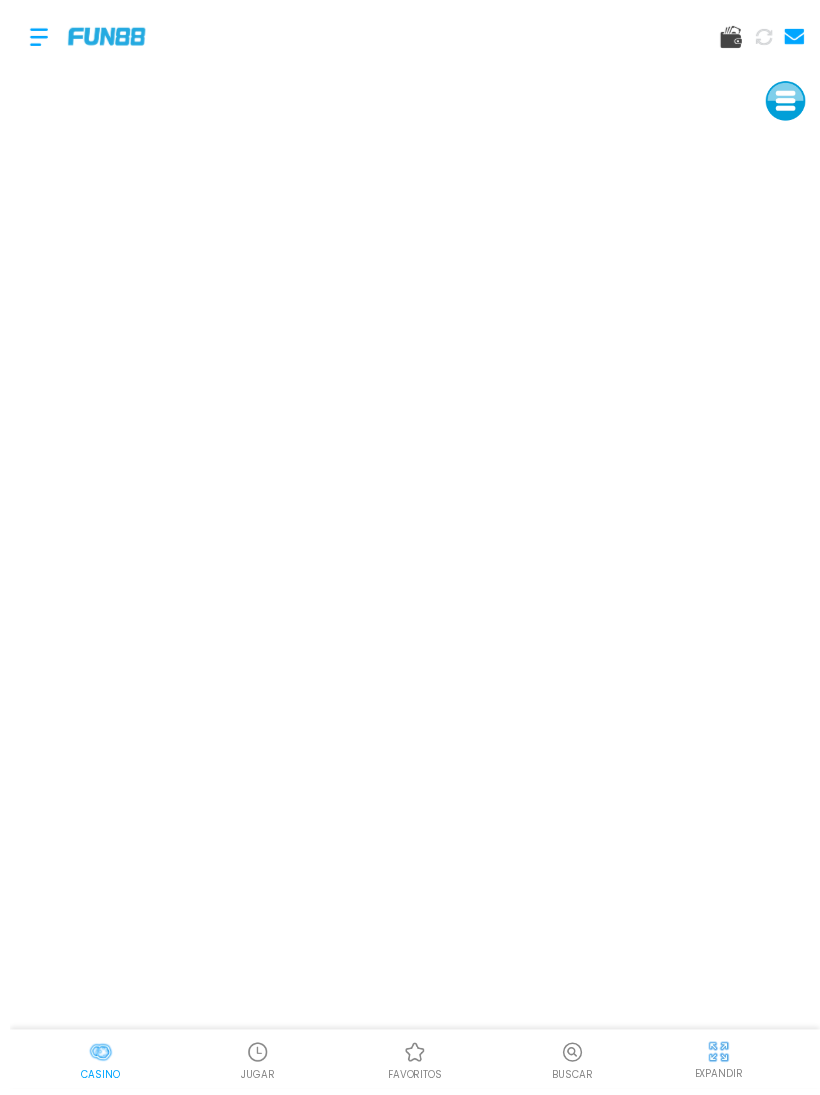 scroll, scrollTop: 32, scrollLeft: 0, axis: vertical 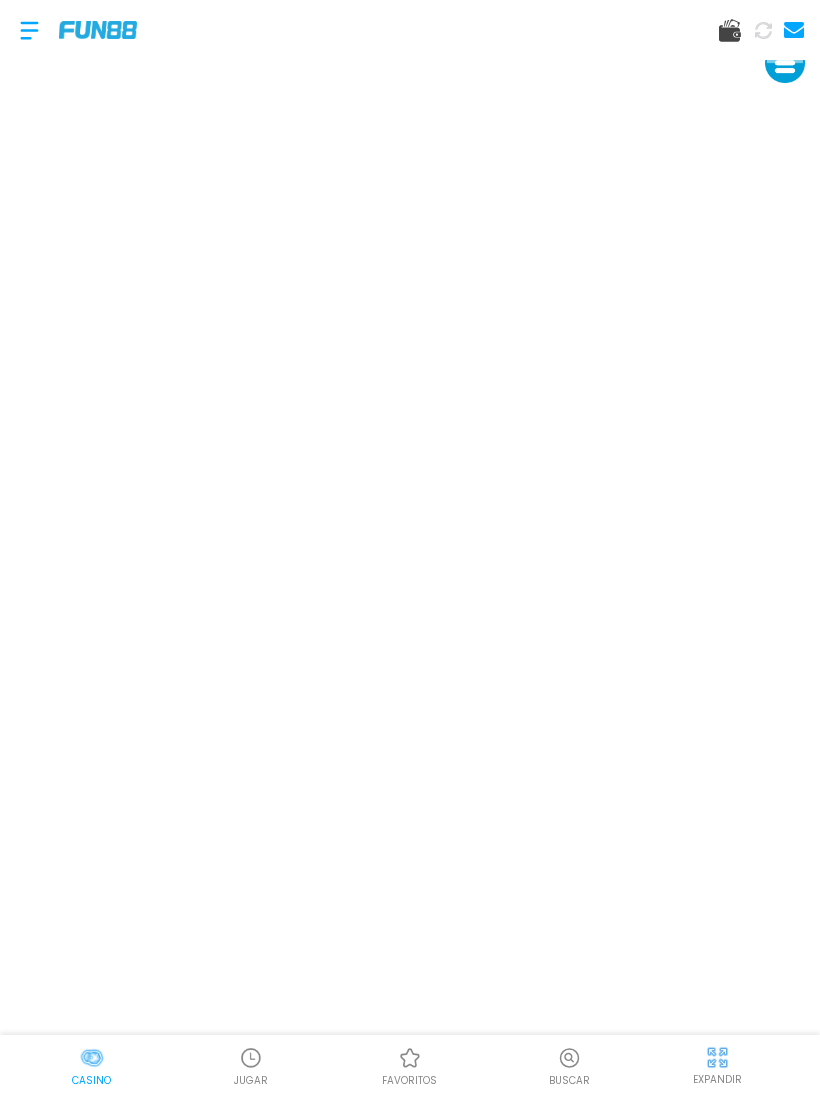 click 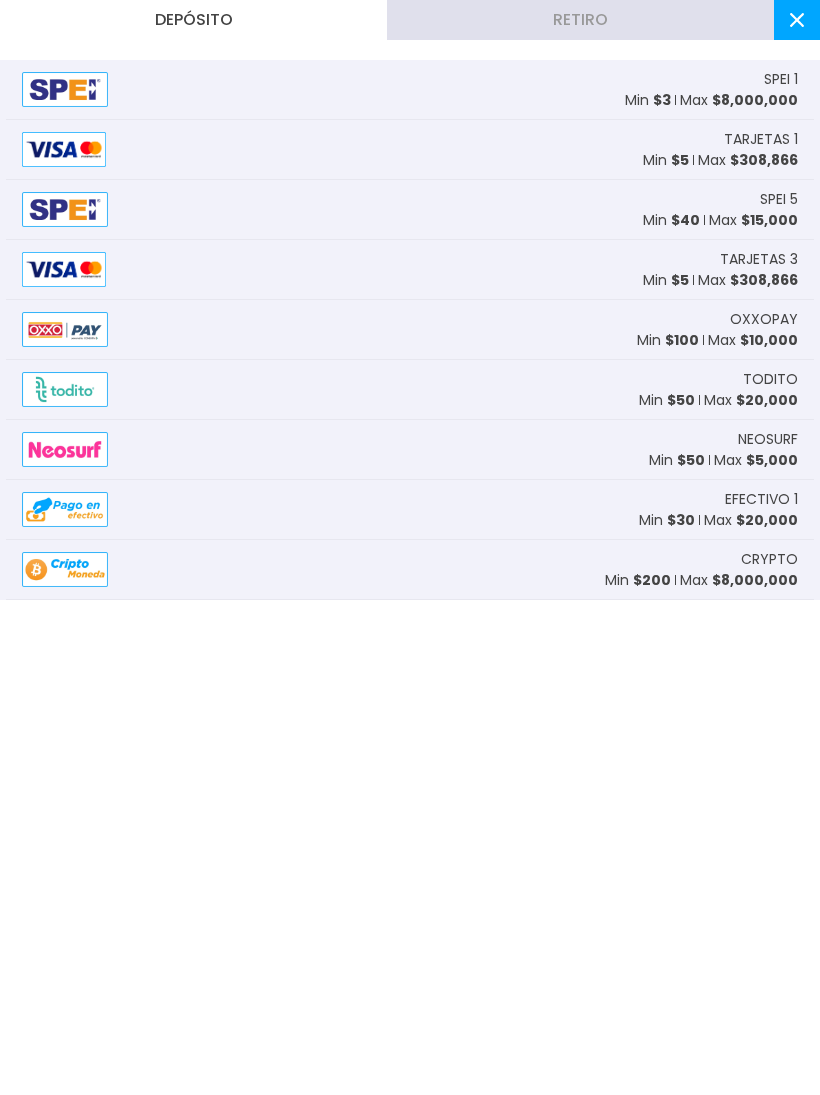 click on "SPEI 1 Min   $ 3 Max   $ 8,000,000" at bounding box center [711, 90] 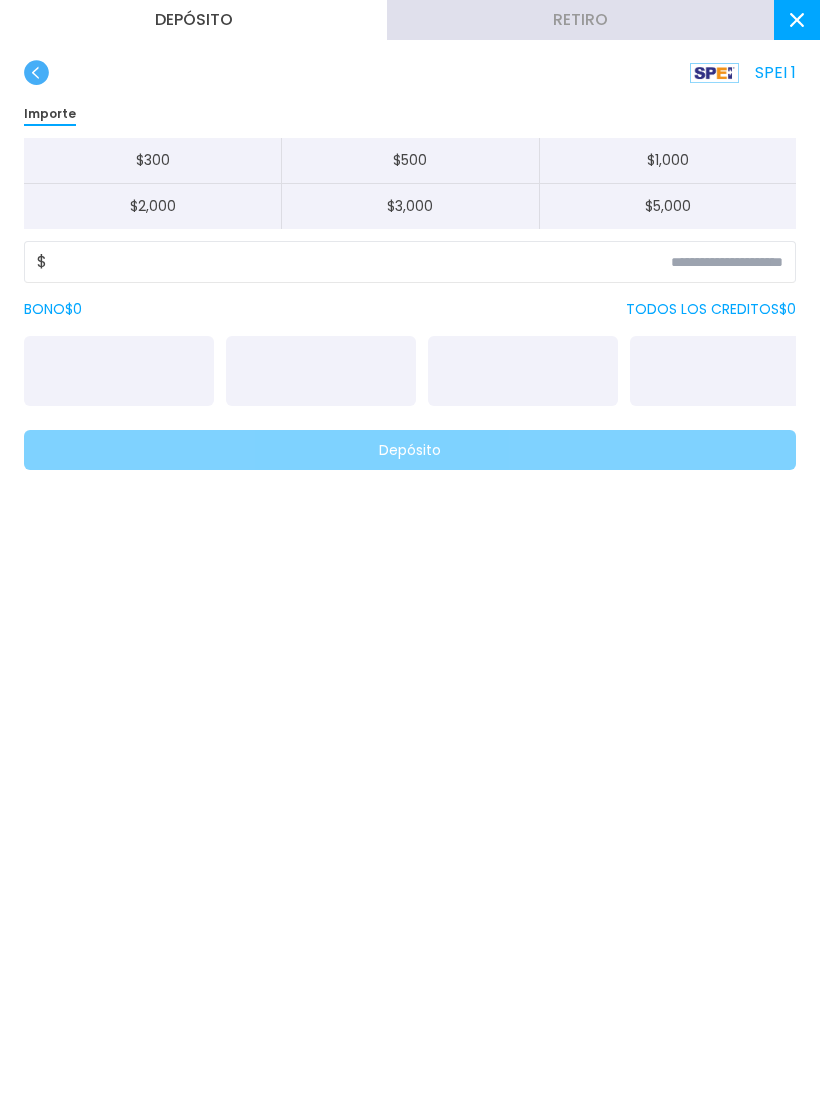 click on "$  1,000" at bounding box center [667, 161] 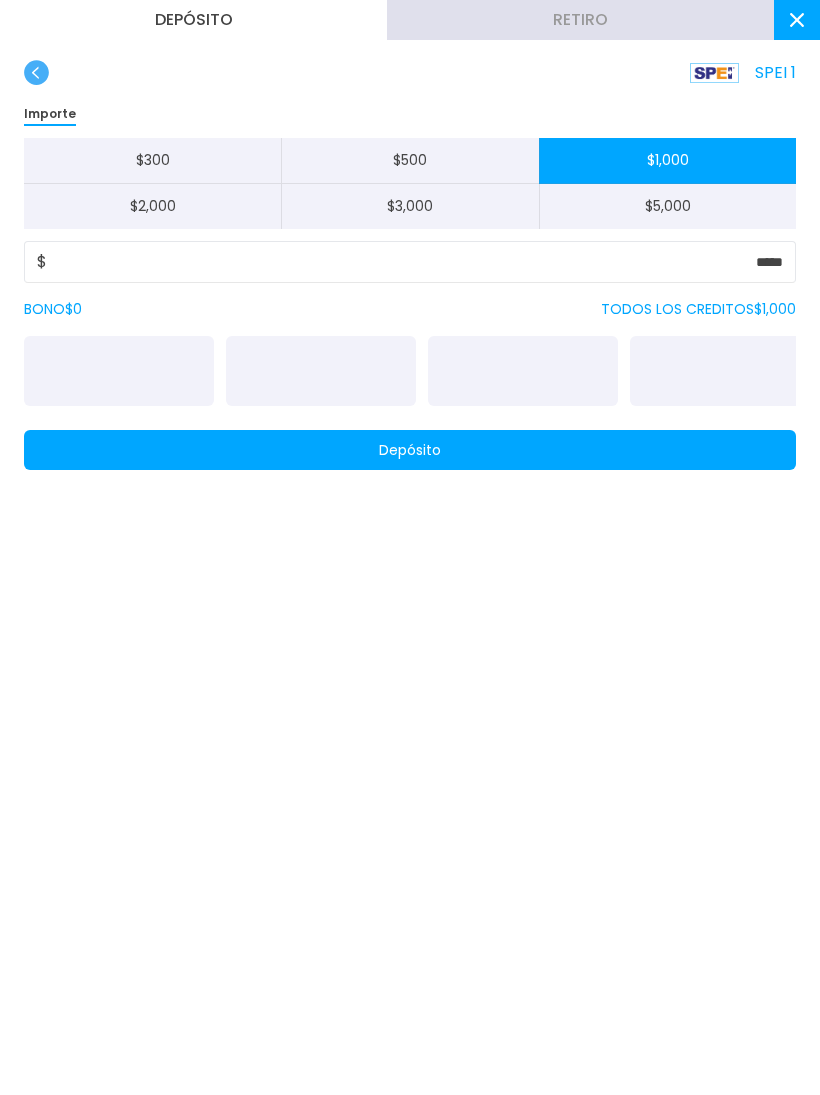 click on "Depósito" at bounding box center [410, 450] 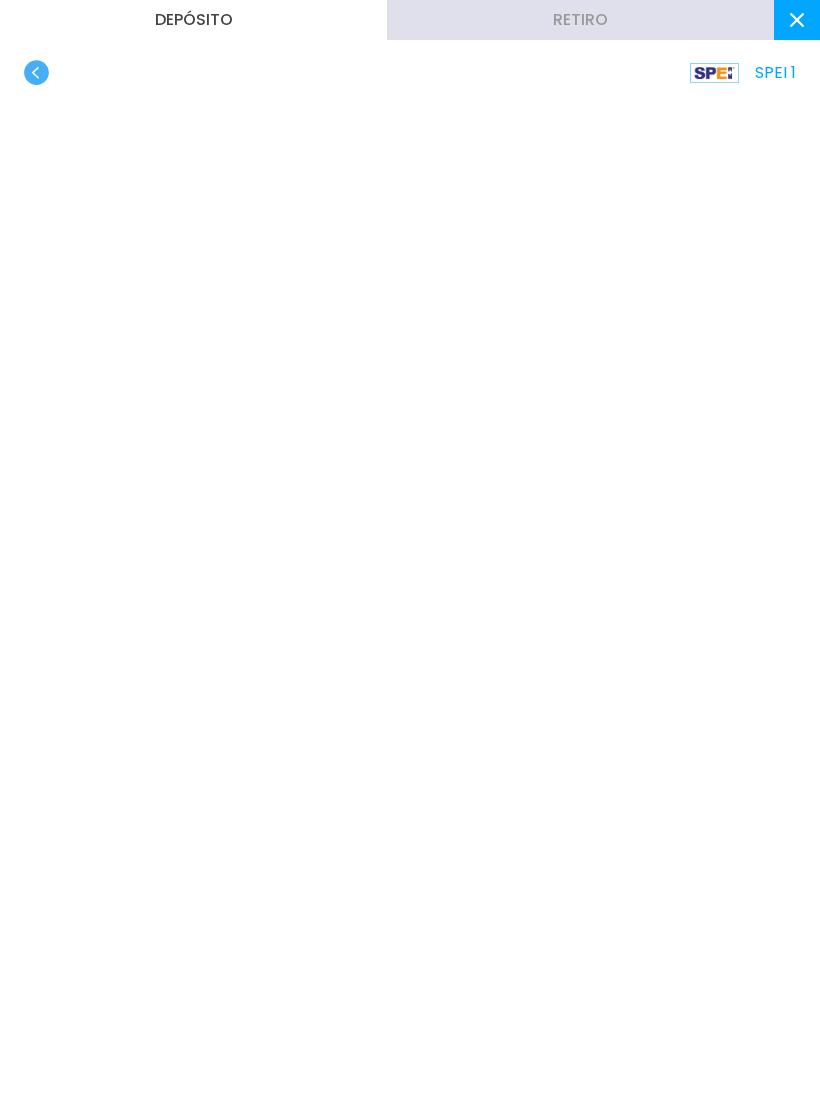 click 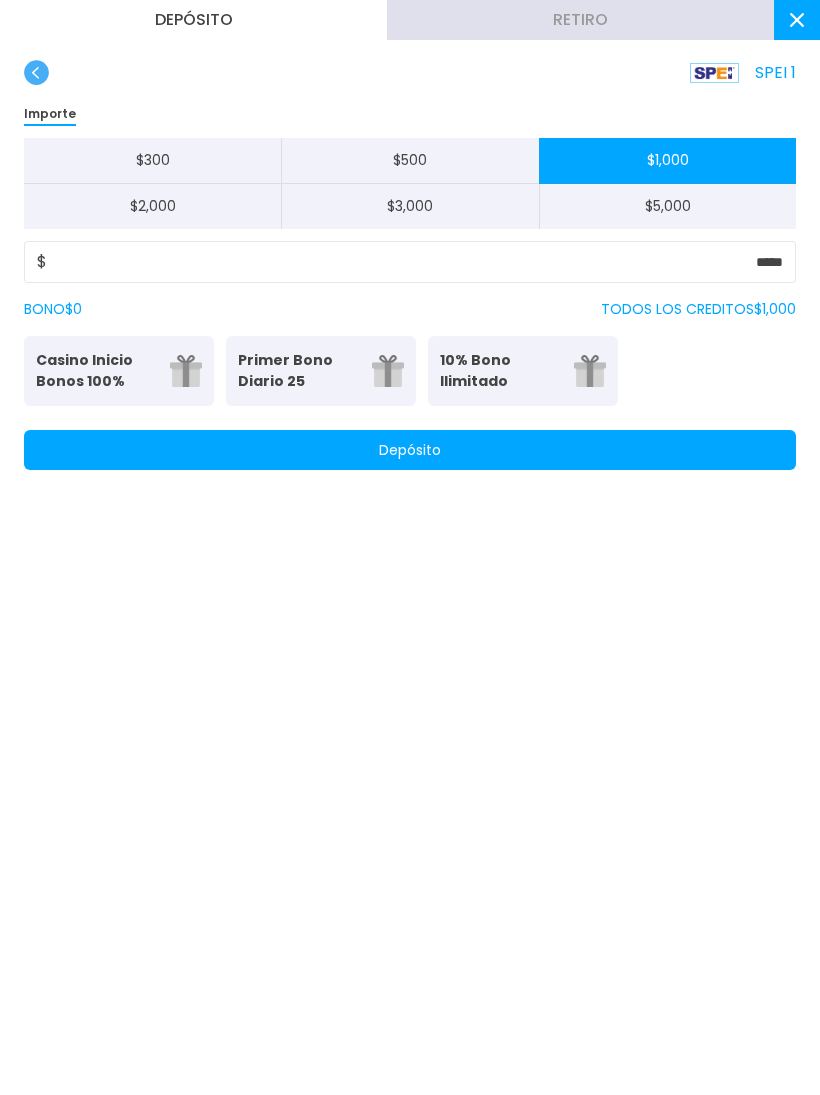 click at bounding box center [797, 20] 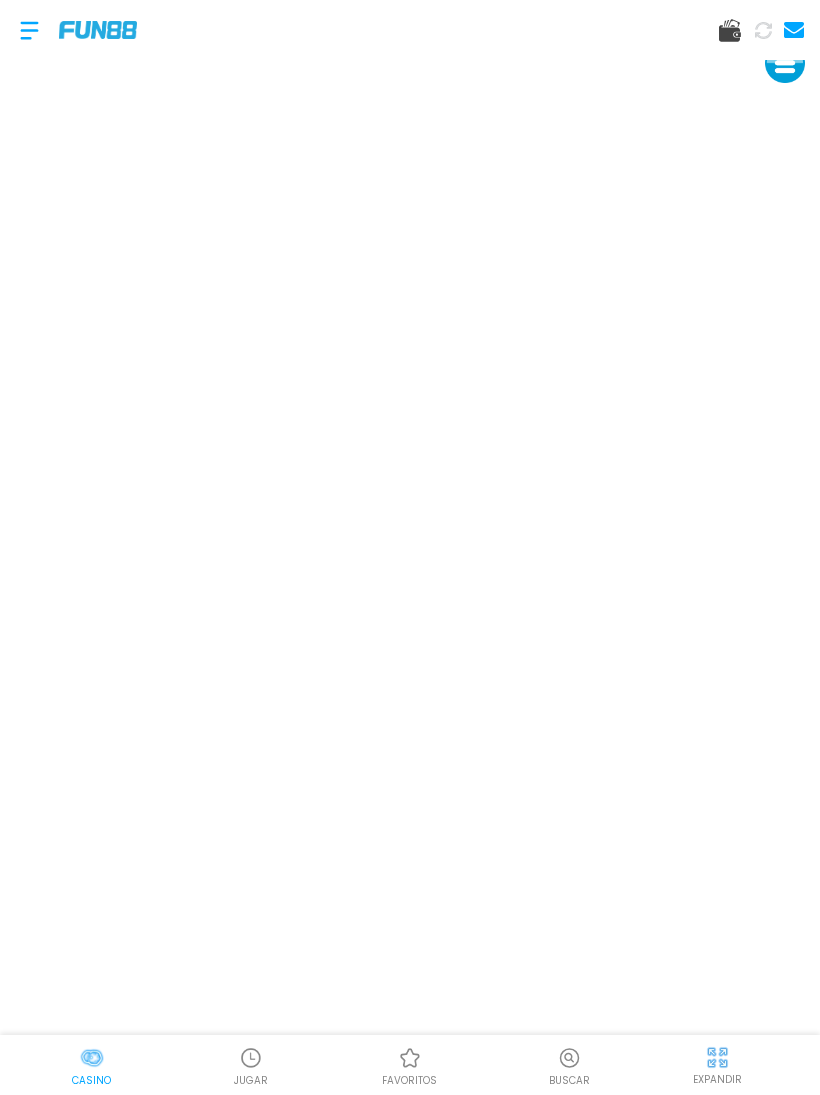 click at bounding box center (92, 1058) 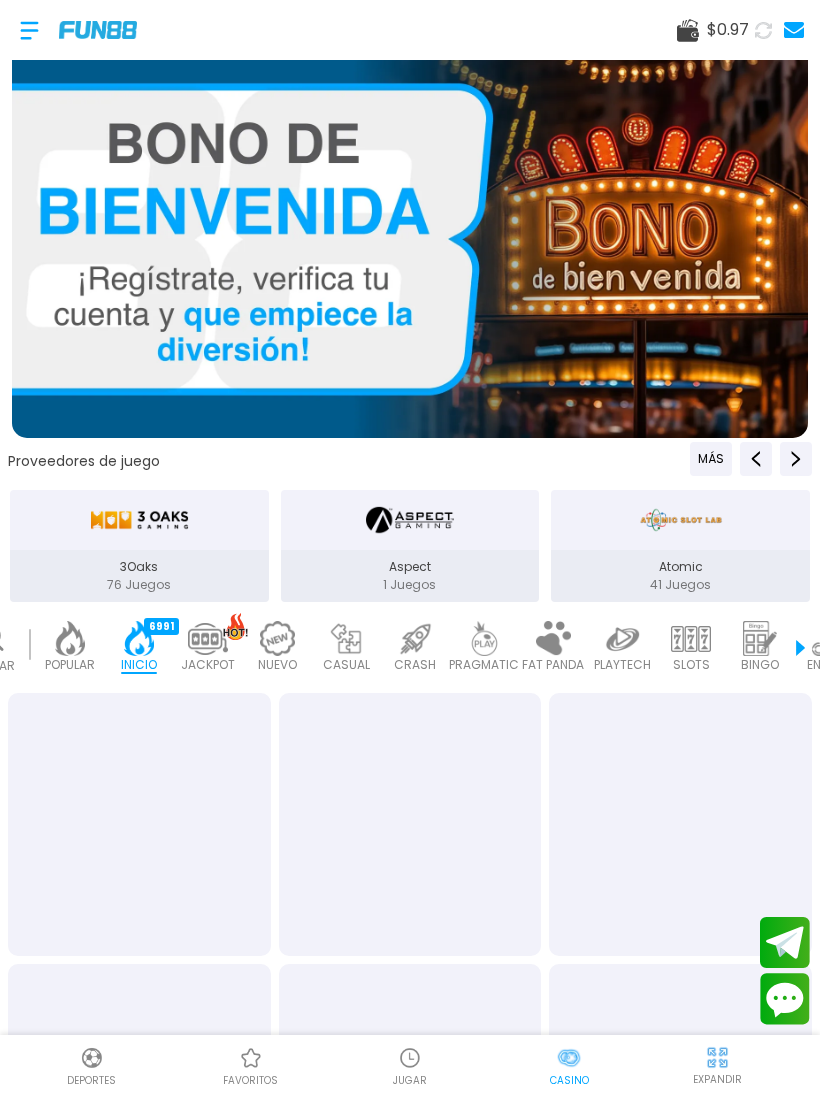 scroll, scrollTop: 0, scrollLeft: 50, axis: horizontal 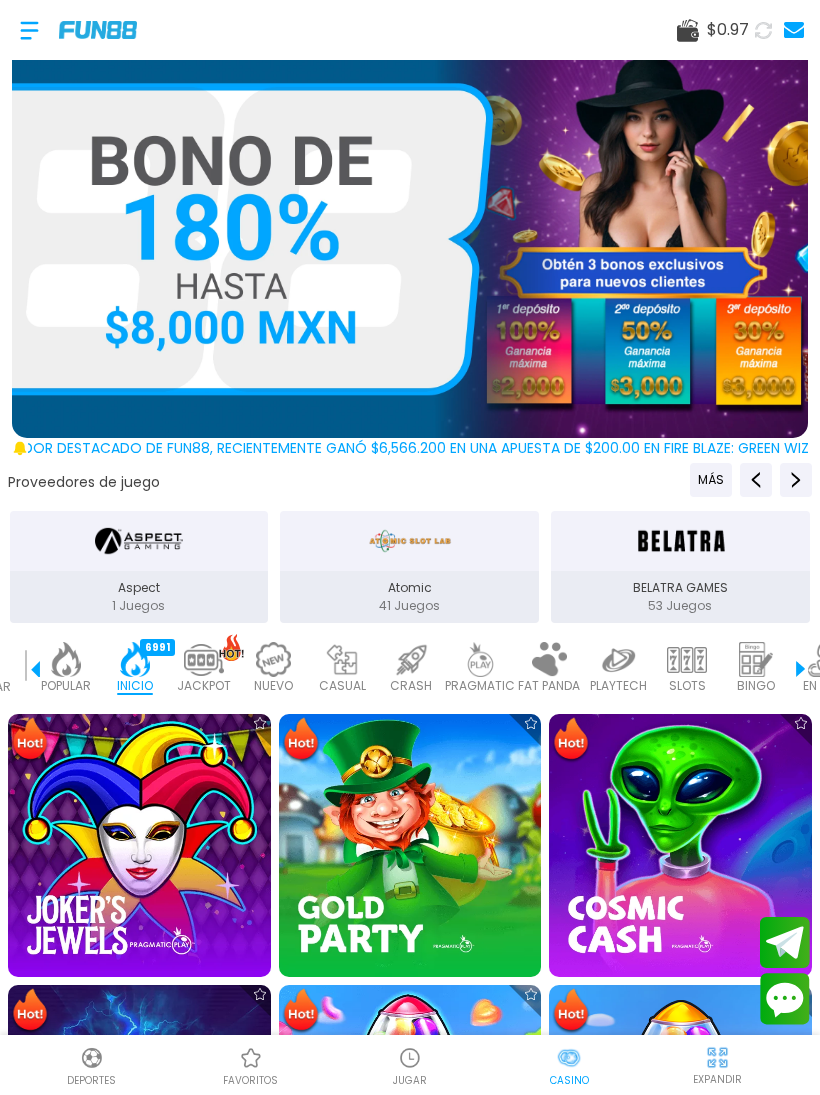 click 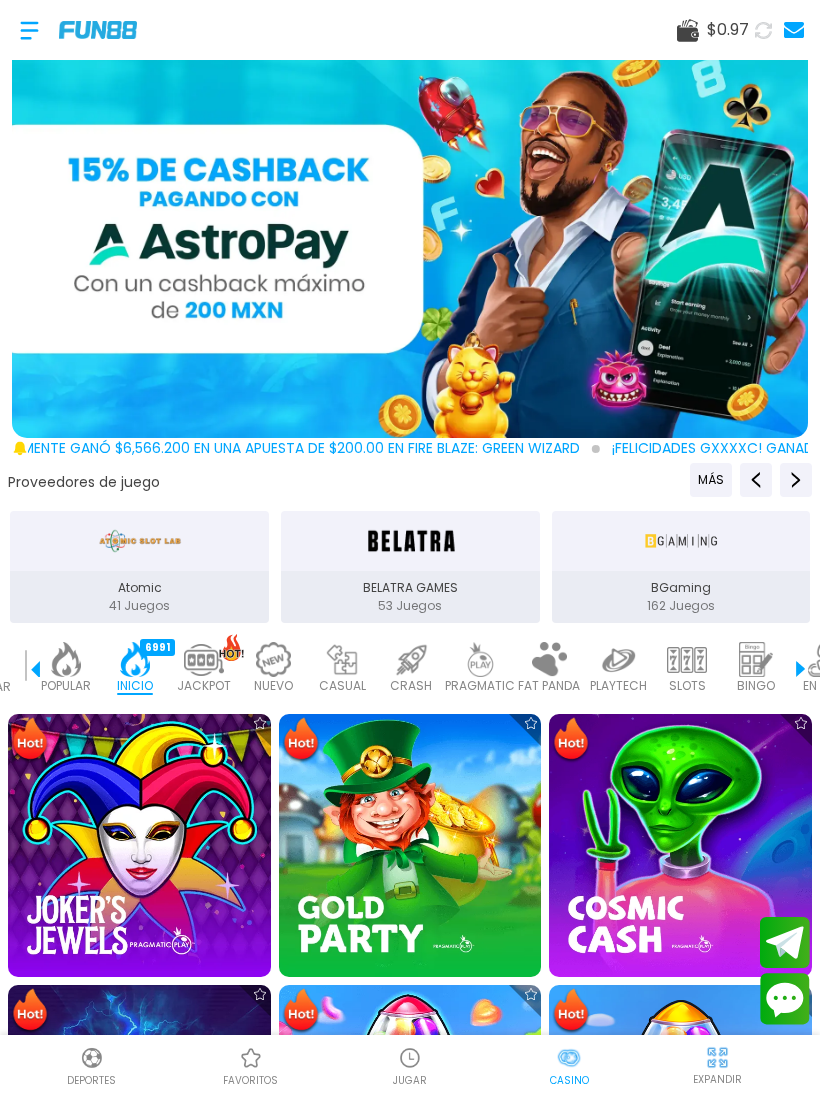 click at bounding box center [29, 30] 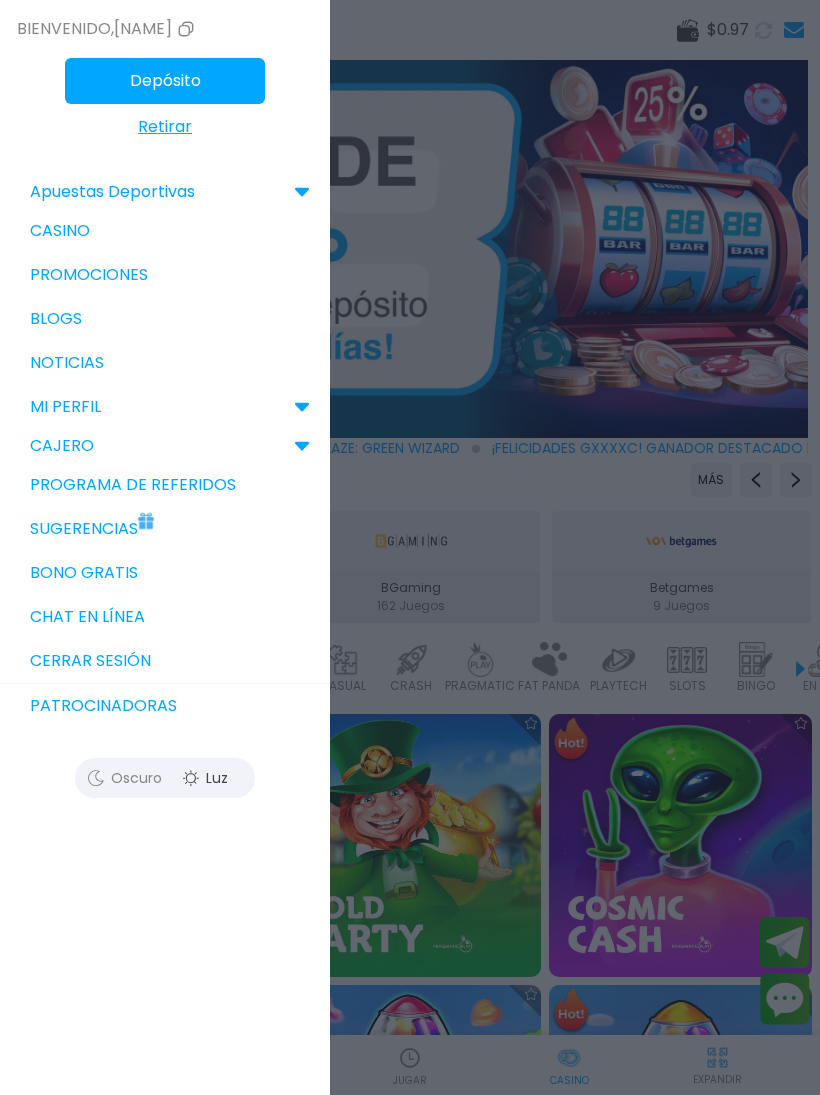 click on "CAJERO" at bounding box center (62, 446) 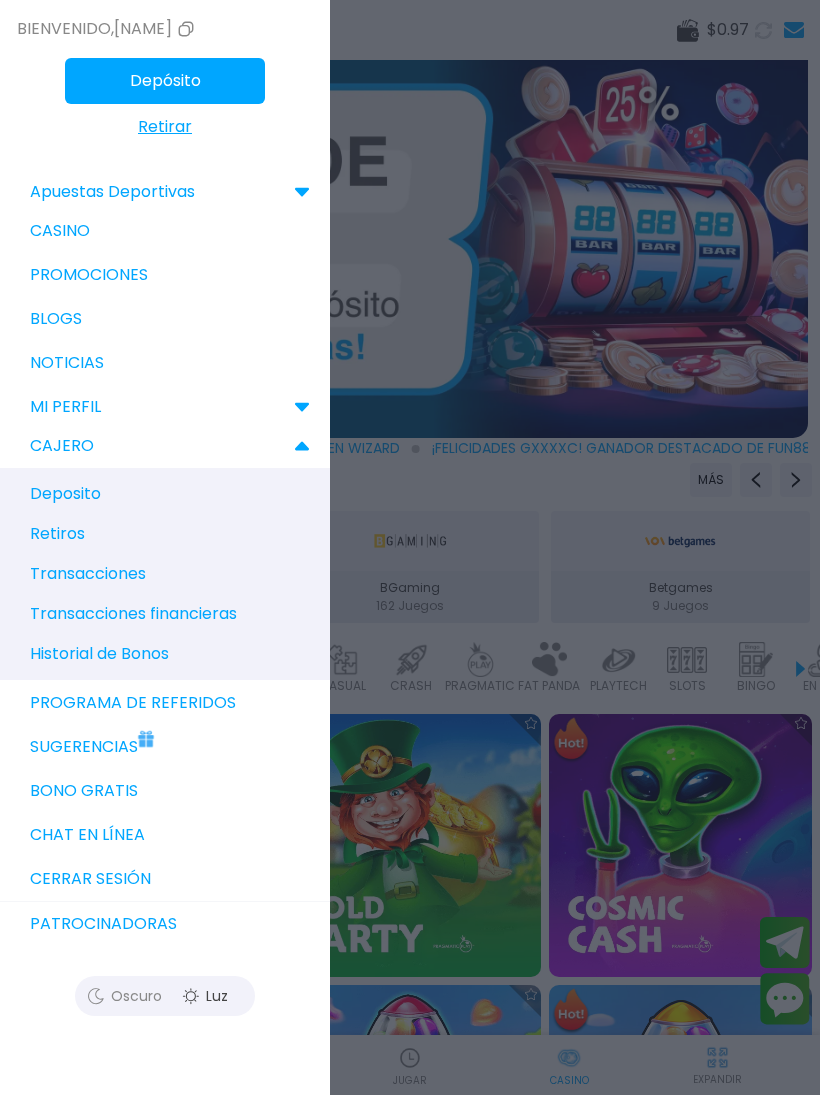 click on "Transacciones financieras" at bounding box center [175, 614] 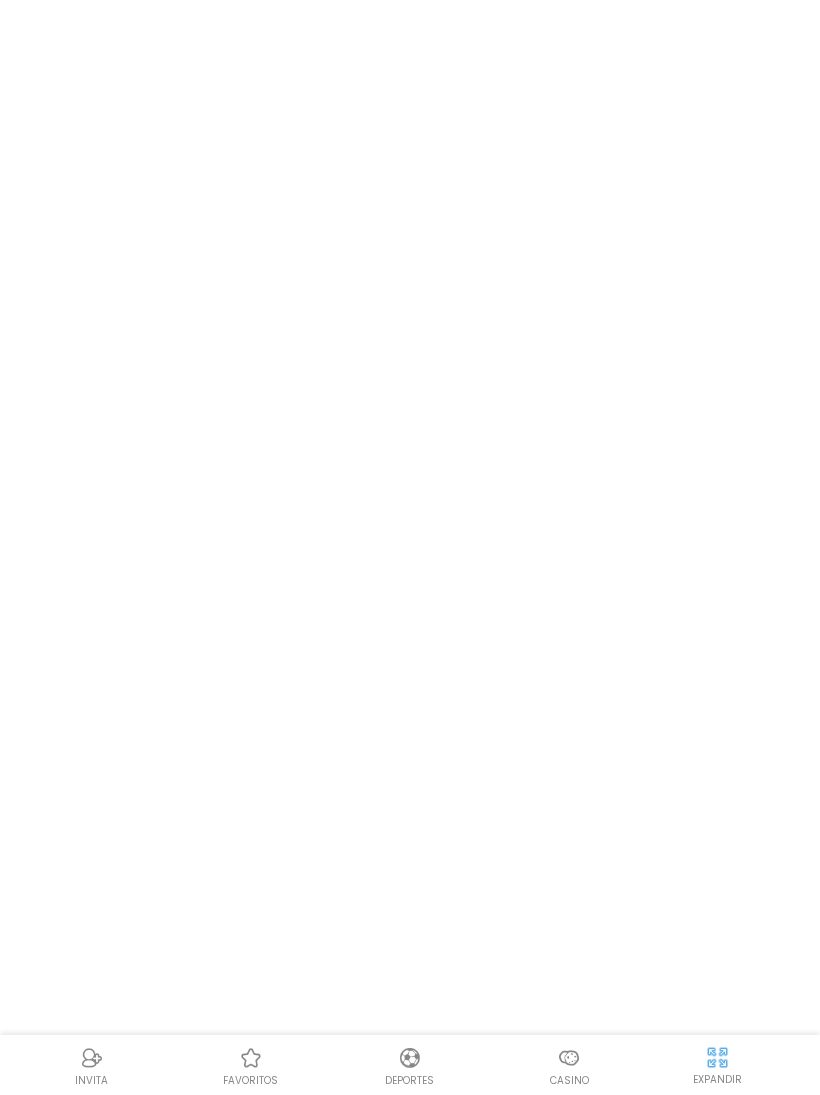 scroll, scrollTop: 0, scrollLeft: 0, axis: both 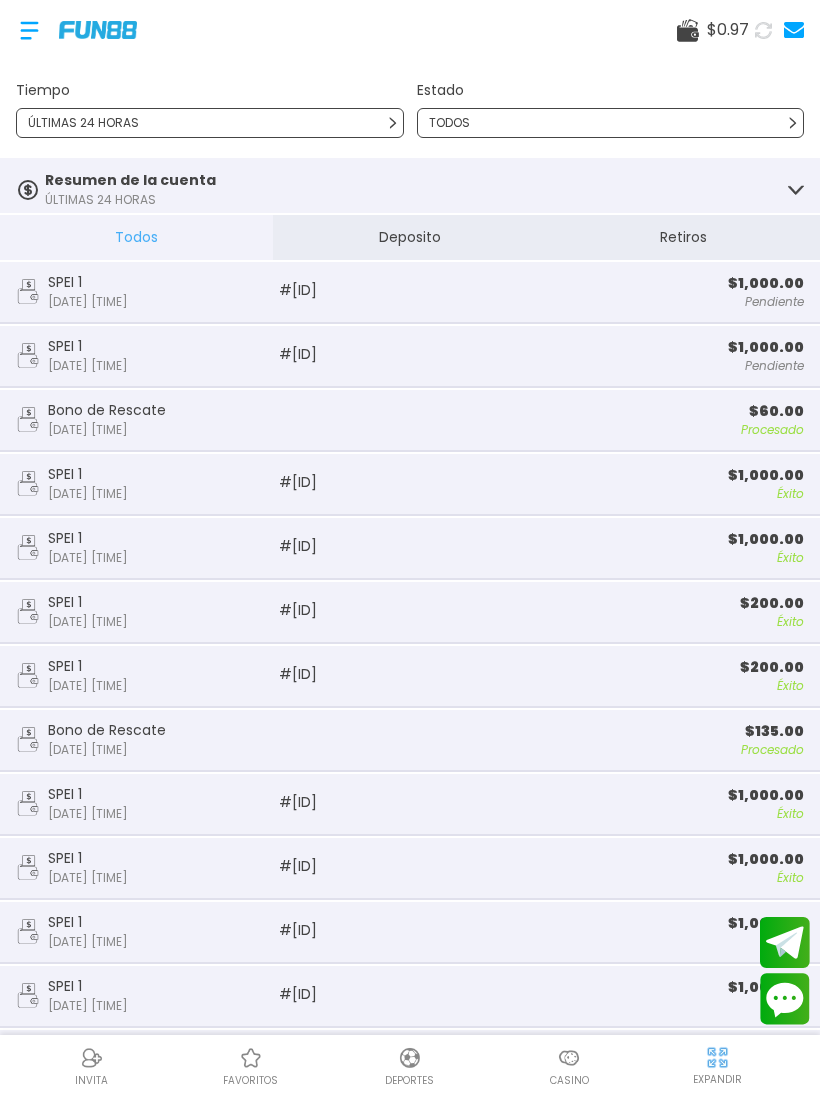 click 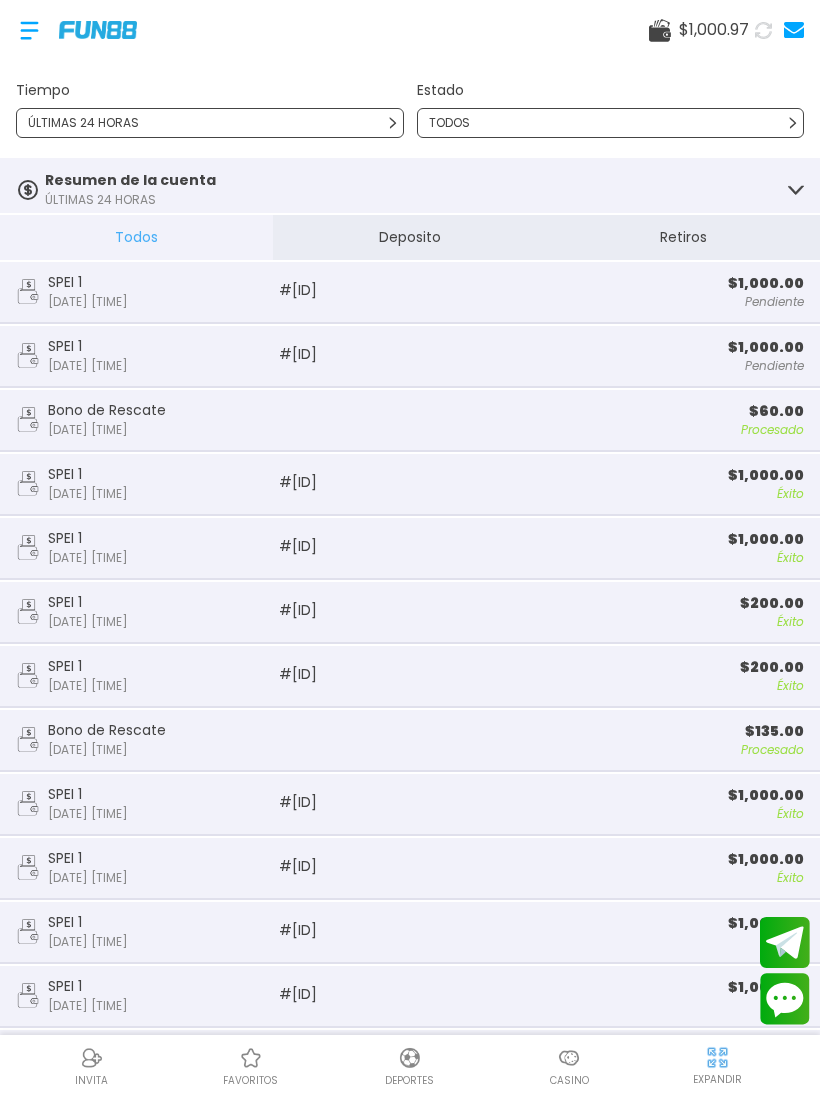 click on "ÚLTIMAS 24 HORAS" at bounding box center [210, 123] 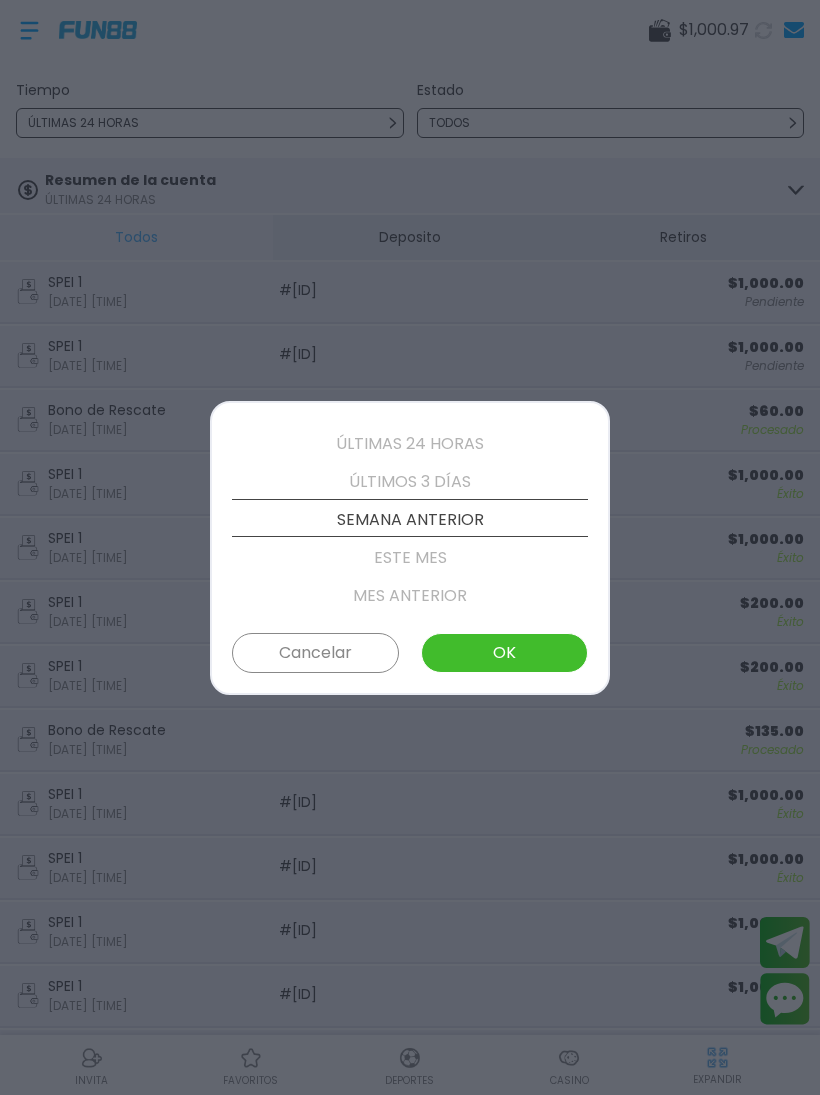 scroll, scrollTop: 76, scrollLeft: 0, axis: vertical 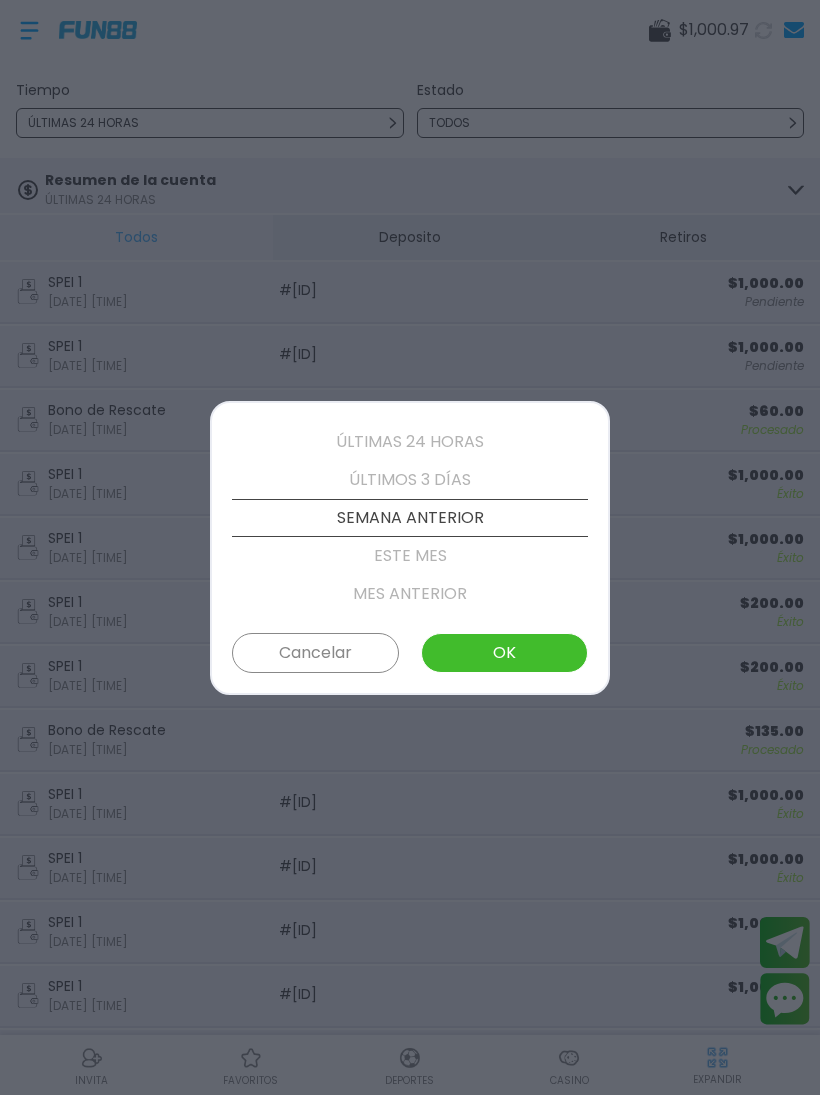 click on "OK" at bounding box center [504, 653] 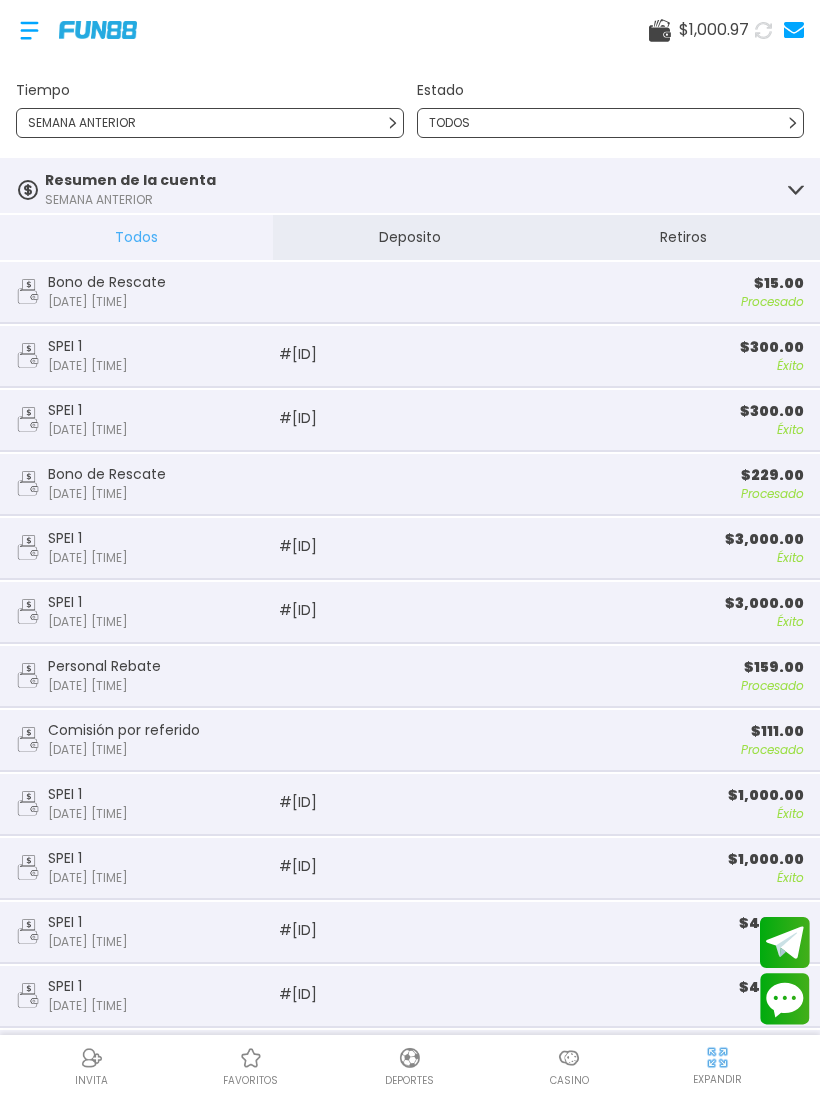 click 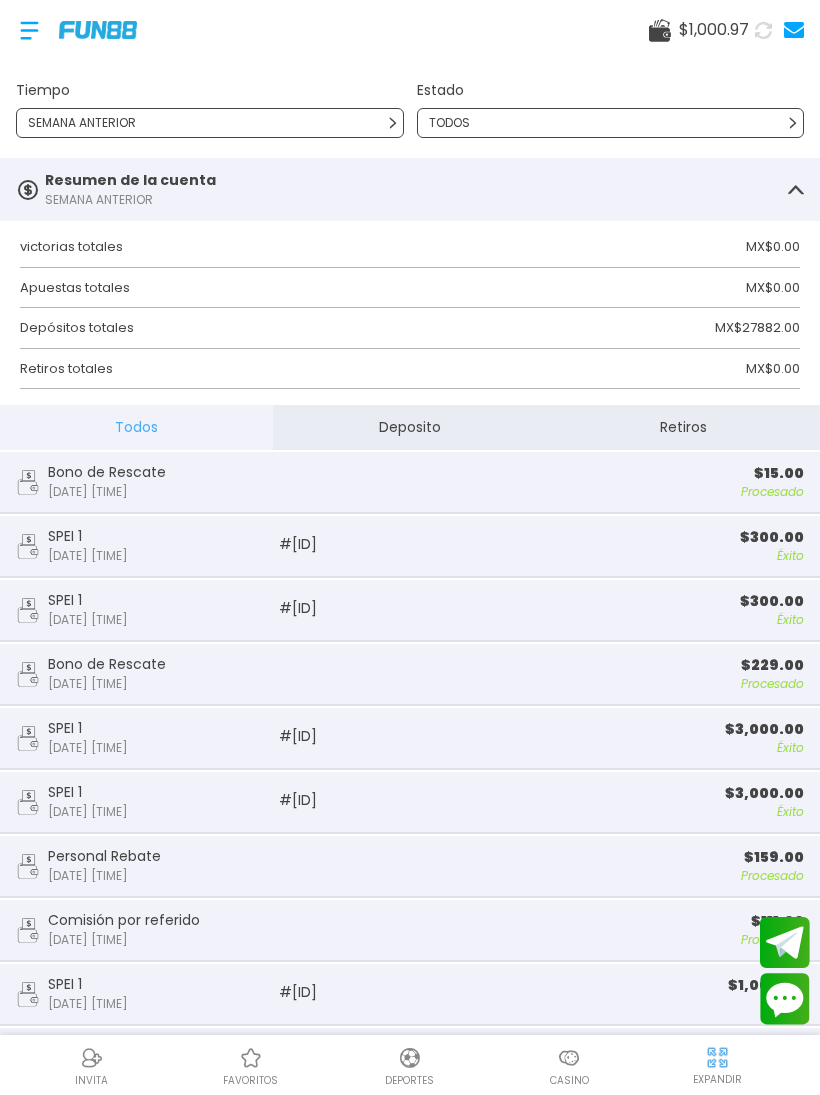 click 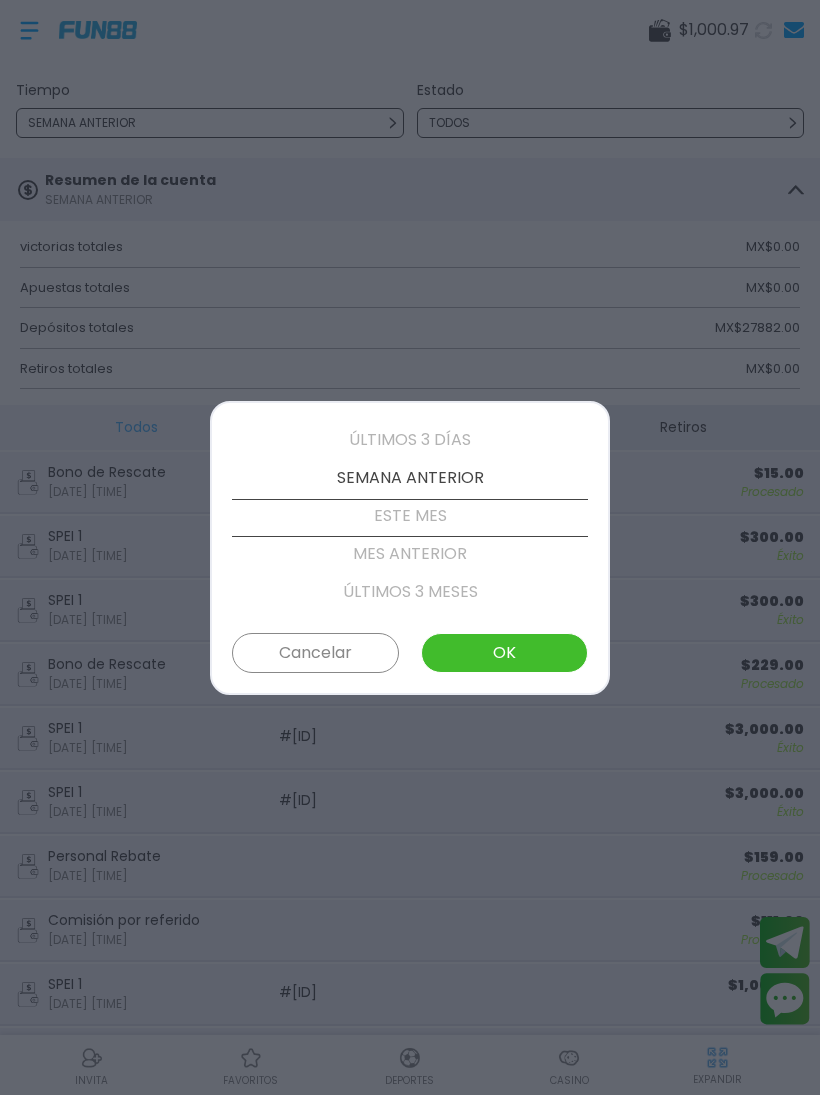 scroll, scrollTop: 114, scrollLeft: 0, axis: vertical 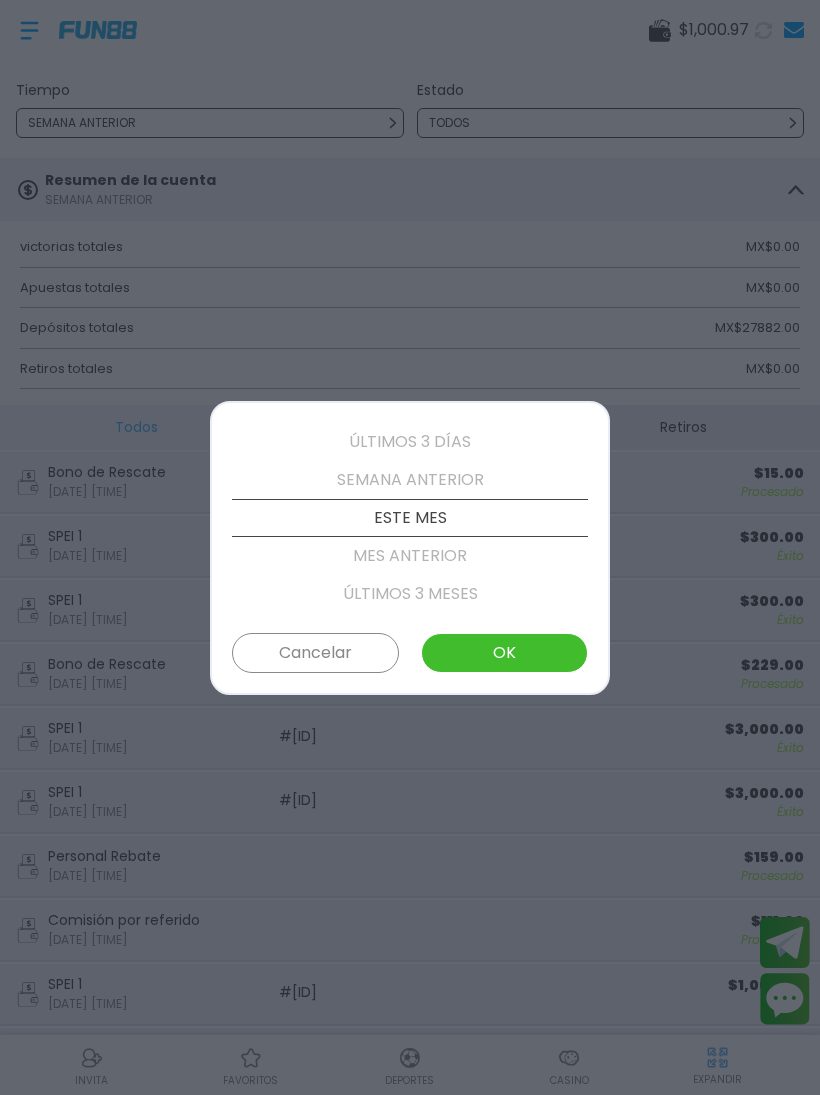 click on "OK" at bounding box center (504, 653) 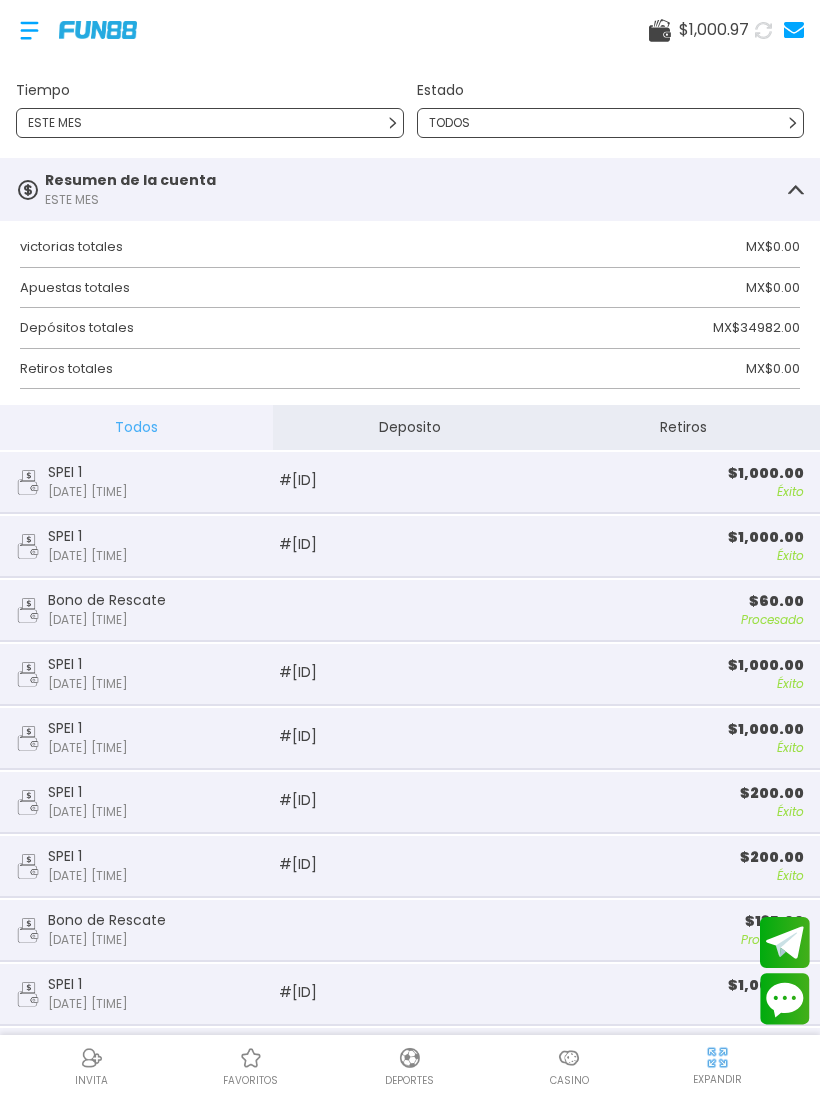 click at bounding box center [569, 1058] 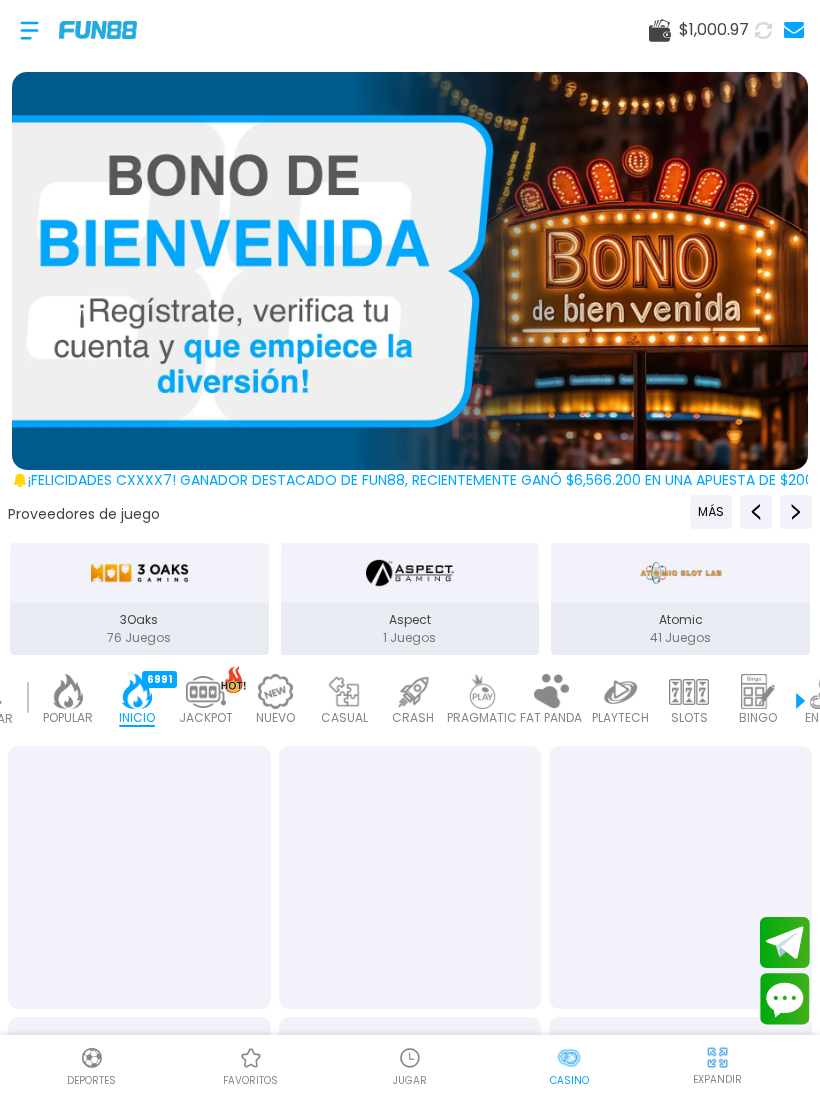 scroll, scrollTop: 0, scrollLeft: 50, axis: horizontal 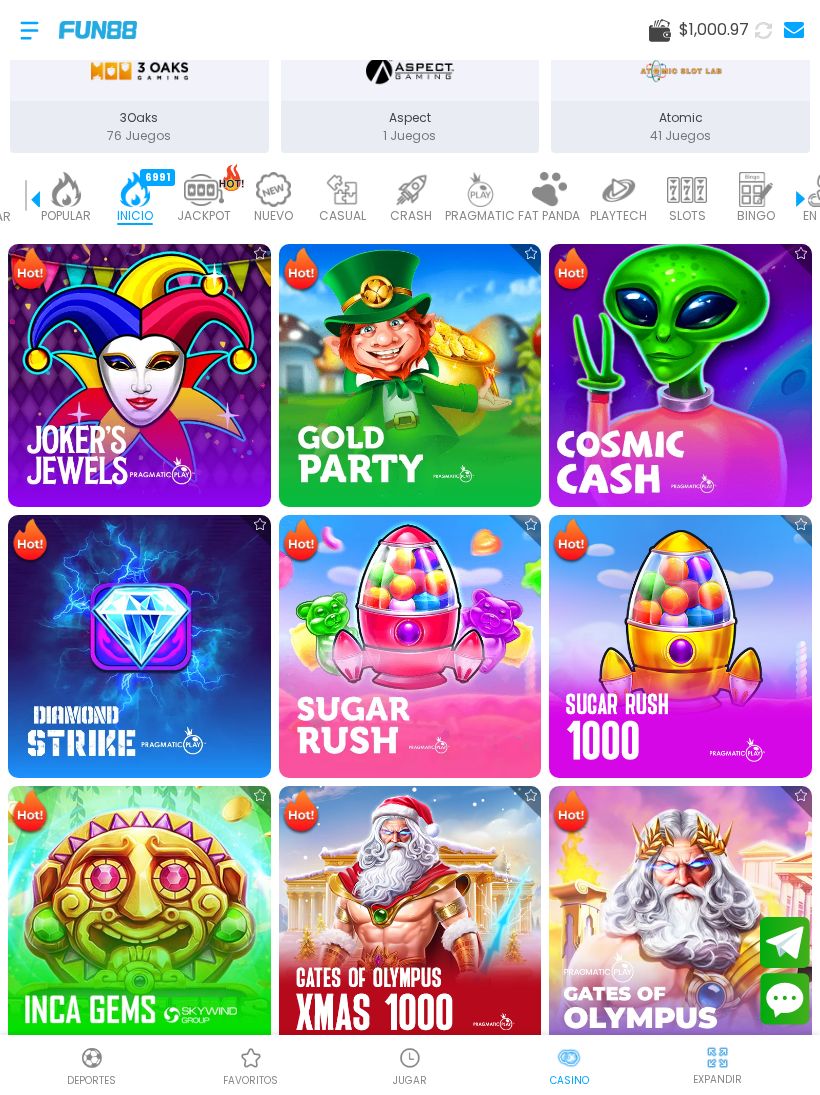 click at bounding box center (680, 375) 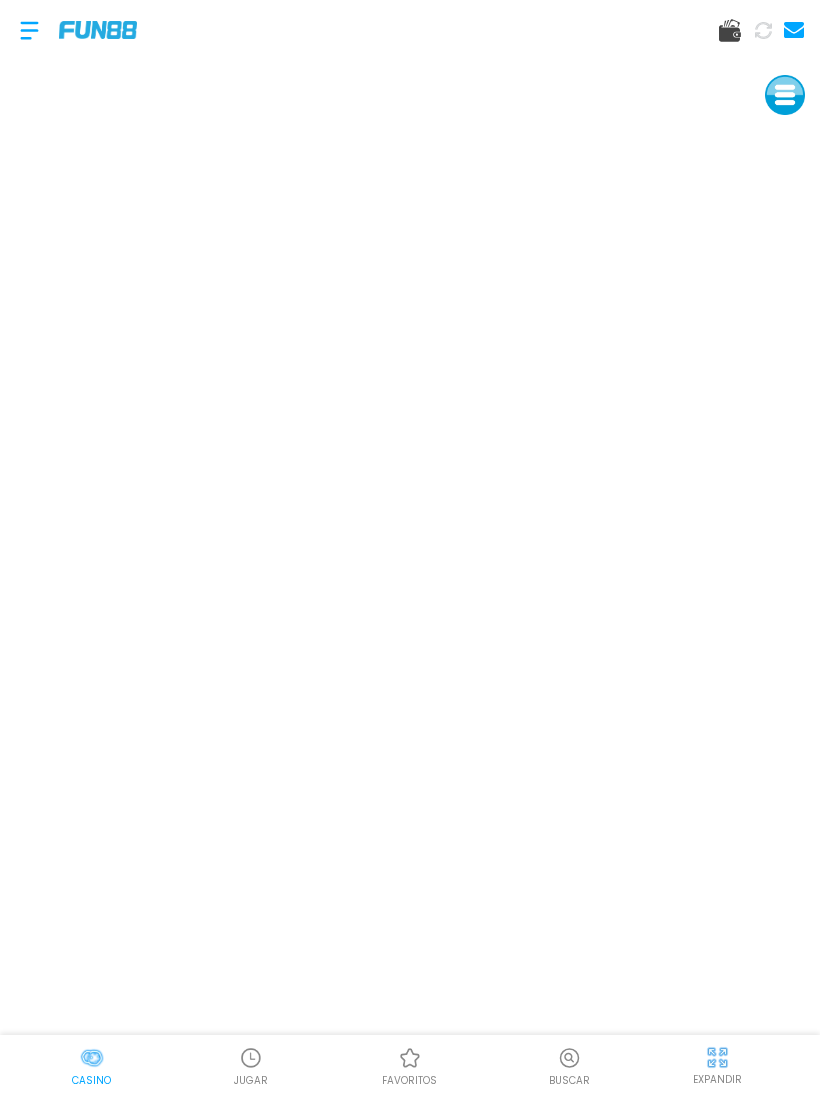 click at bounding box center (29, 30) 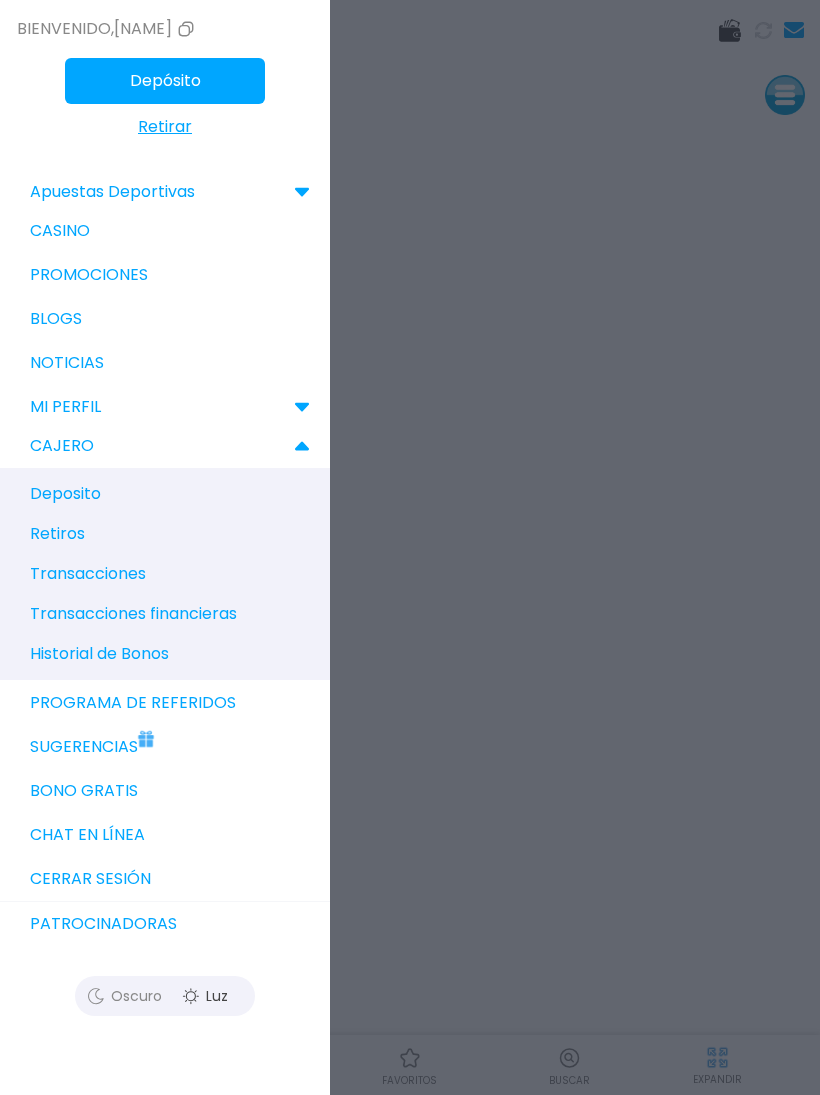 click on "Bono Gratis" at bounding box center (165, 791) 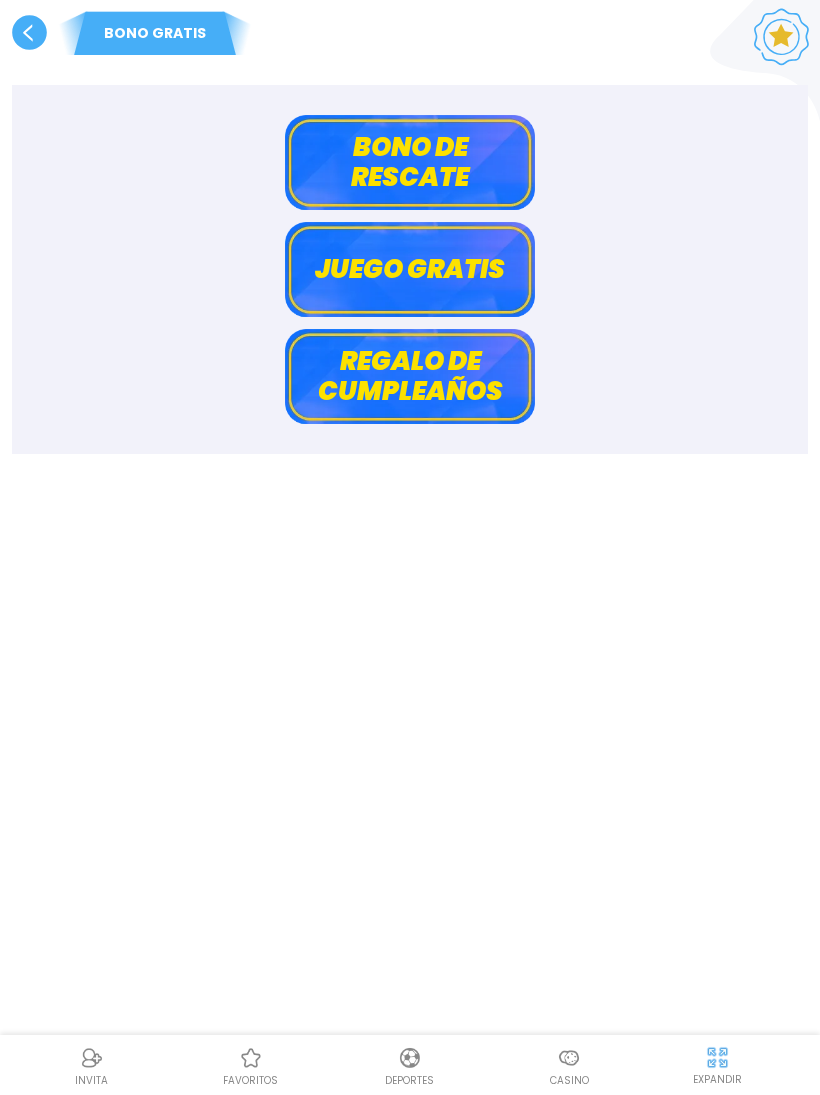 click on "Bono de rescate" at bounding box center [410, 162] 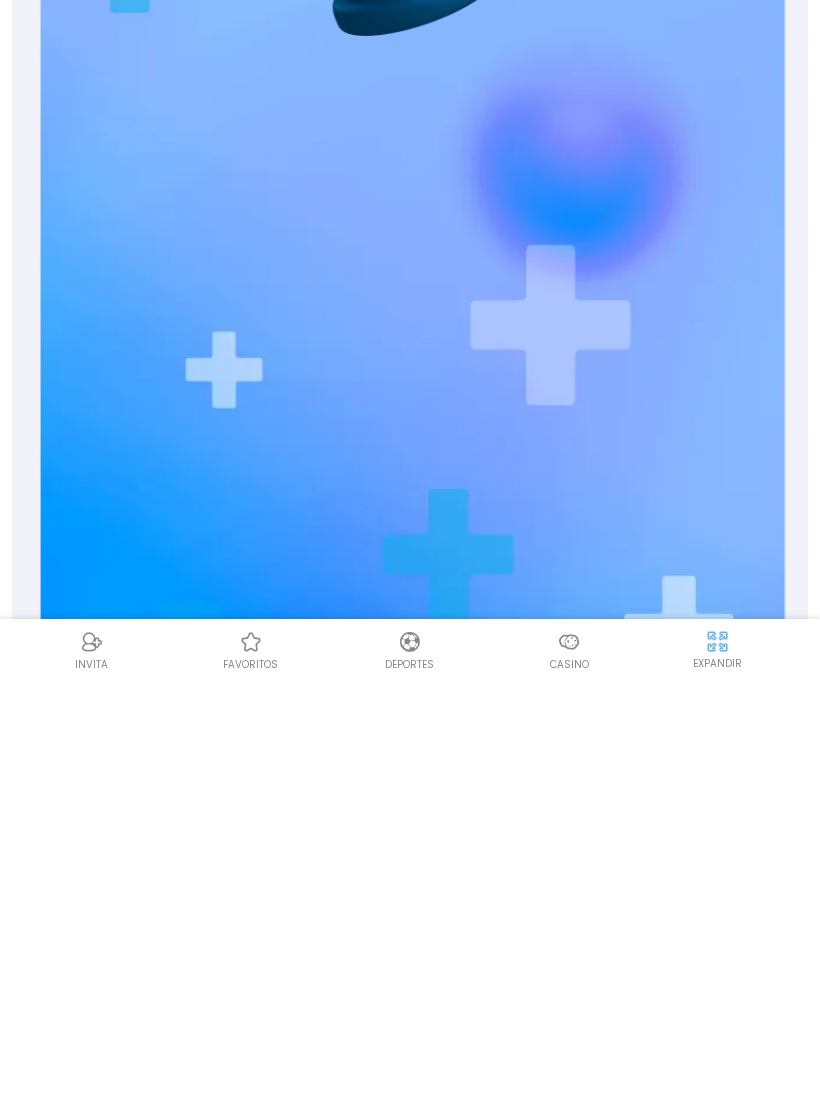 scroll, scrollTop: 592, scrollLeft: 0, axis: vertical 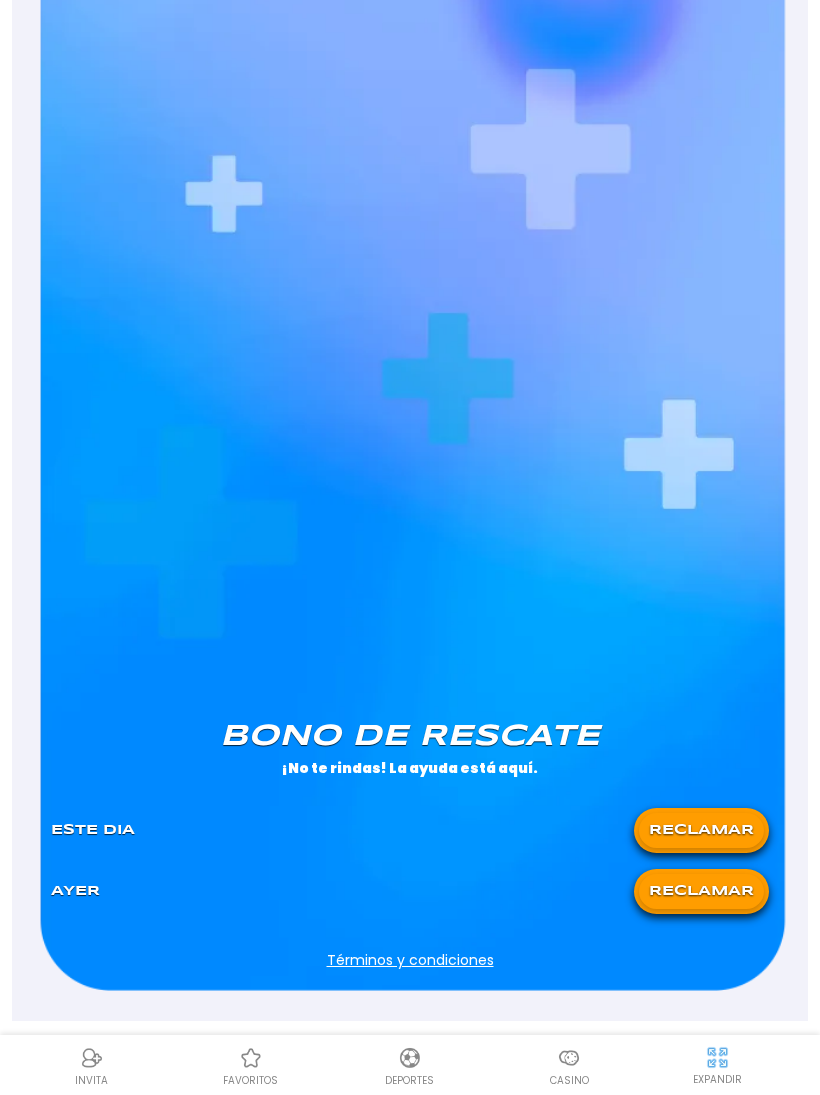 click on "RECLAMAR" at bounding box center [701, 830] 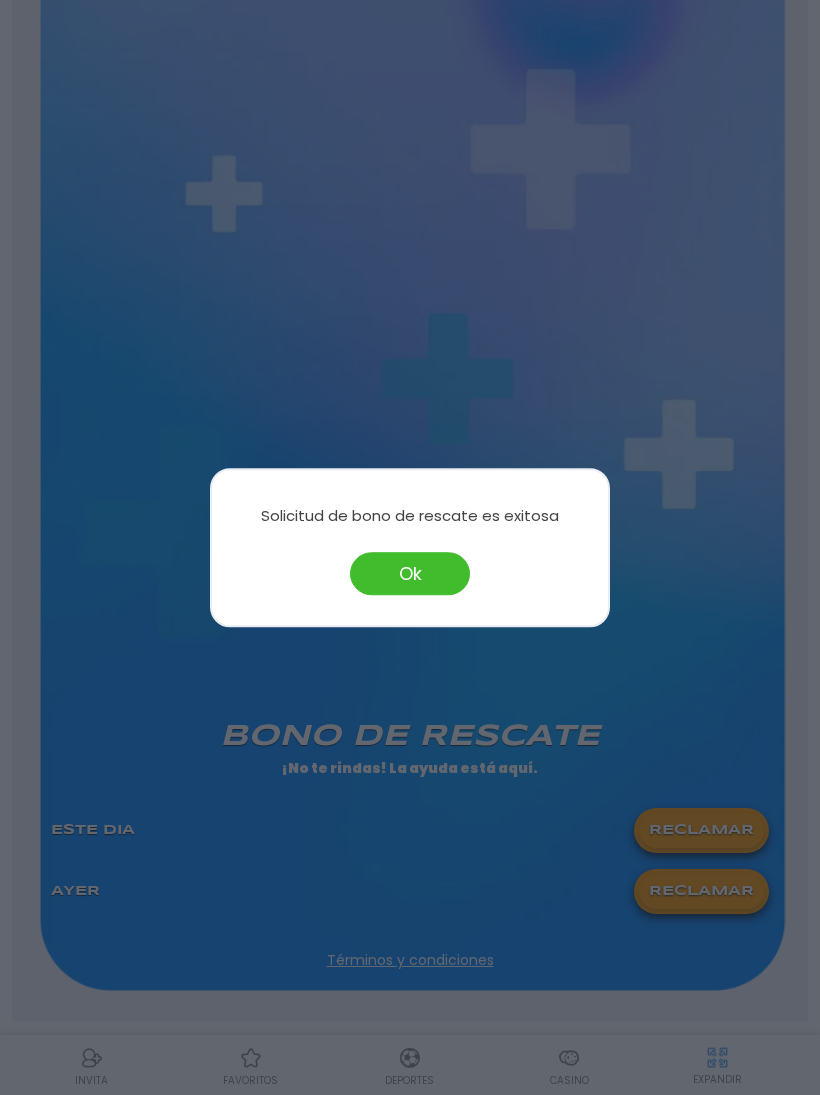 click on "Ok" at bounding box center [410, 573] 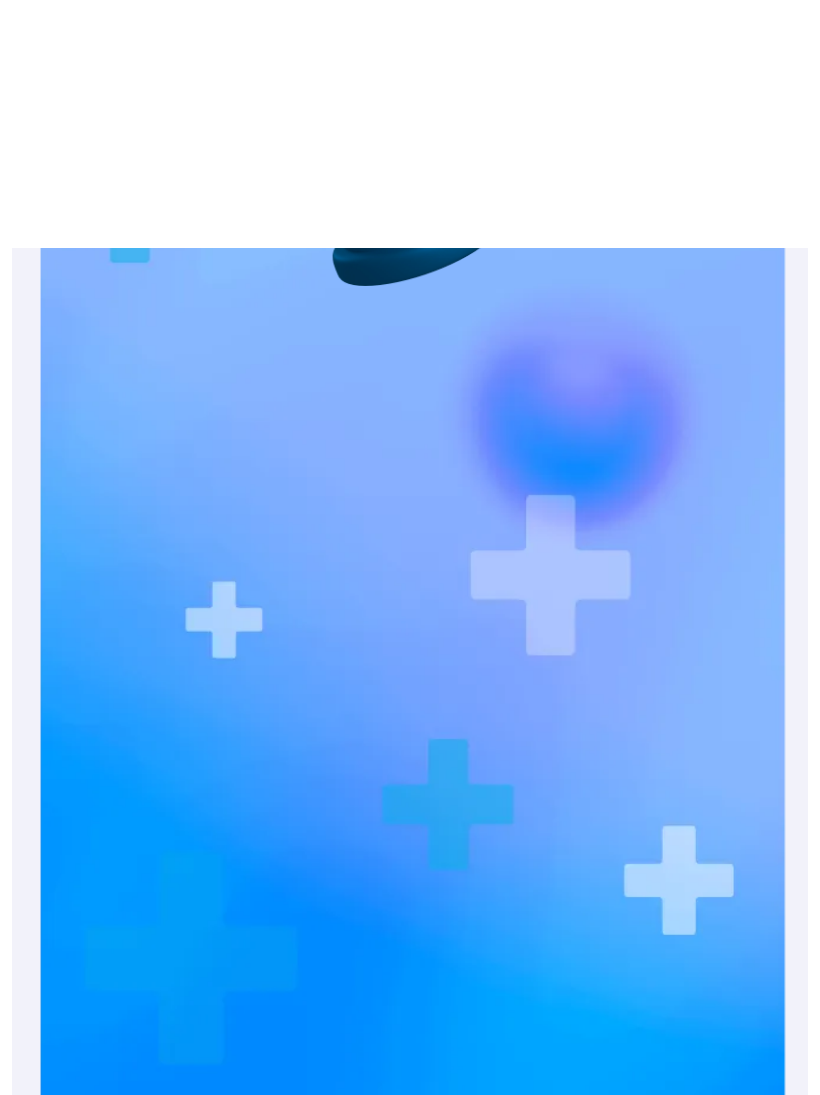 scroll, scrollTop: 0, scrollLeft: 0, axis: both 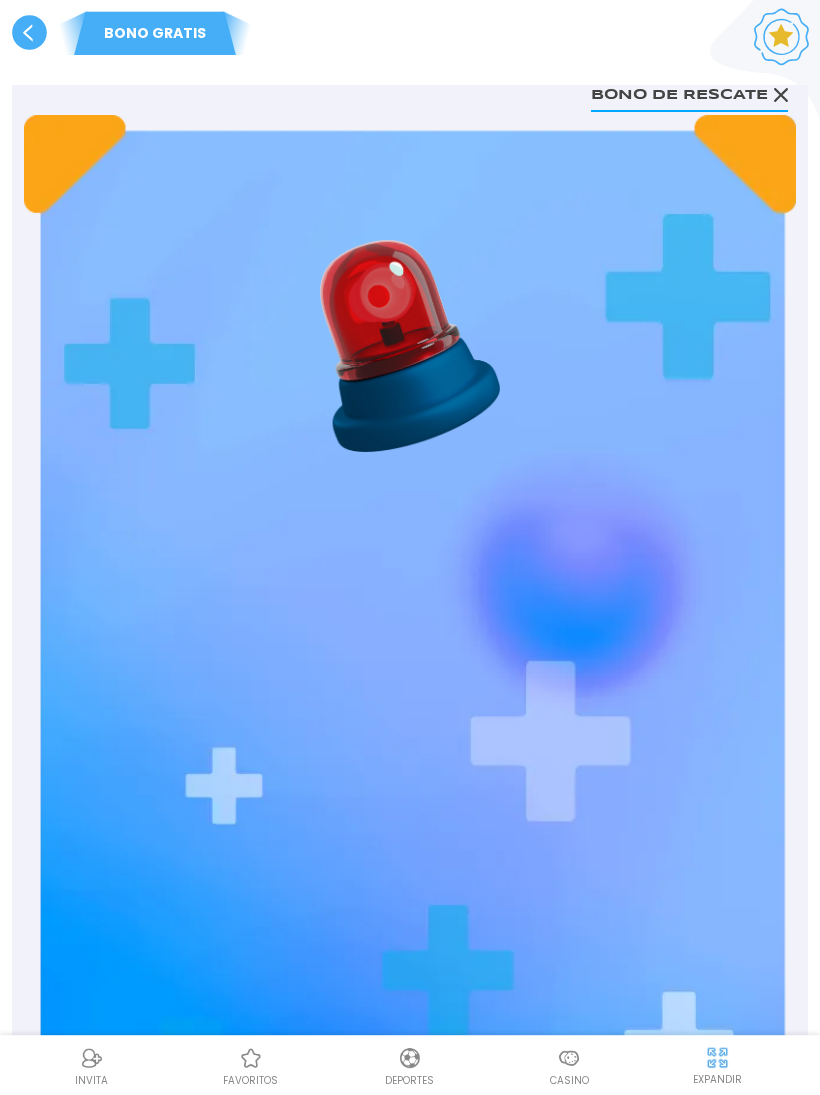 click on "Bono de rescate" at bounding box center (689, 93) 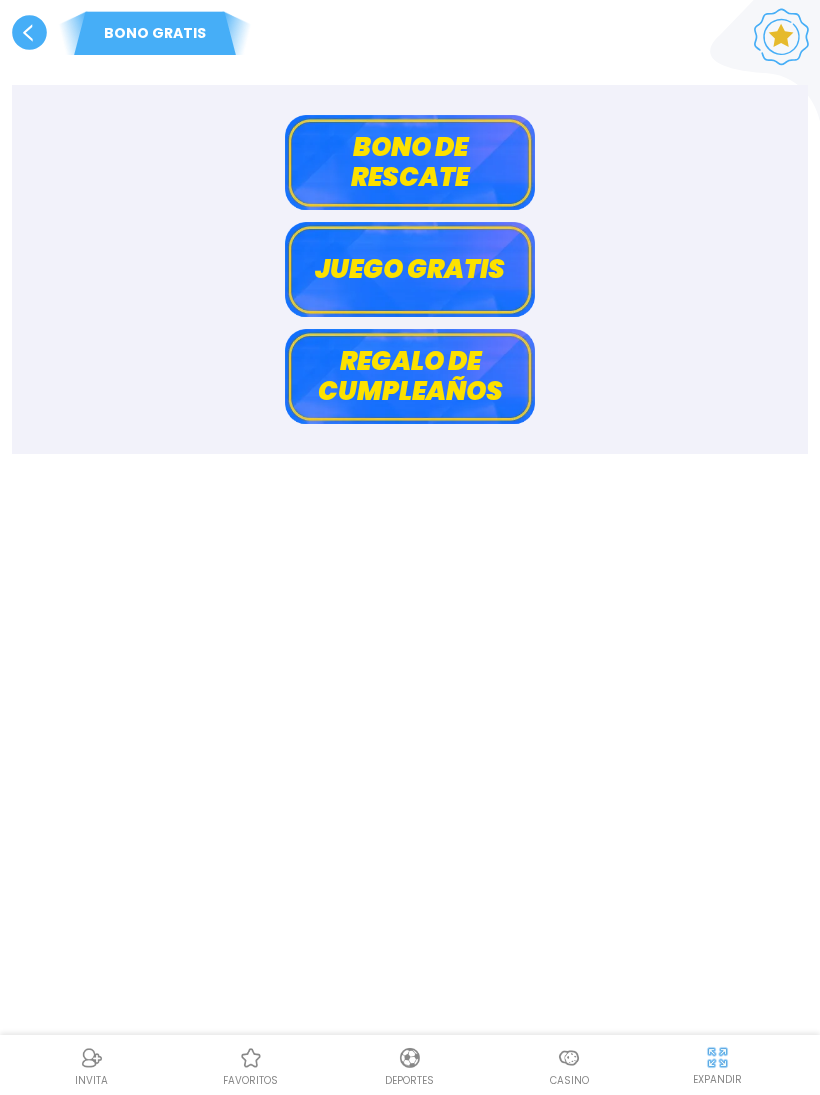 click 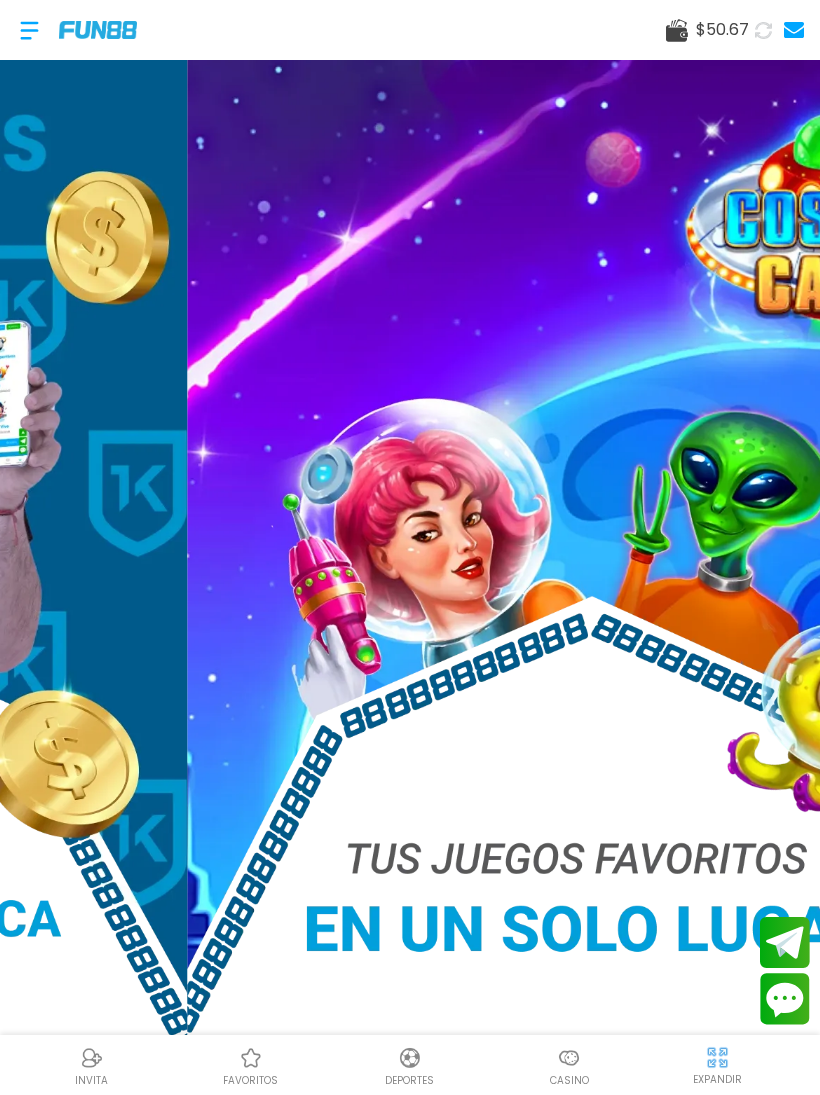click at bounding box center (569, 1058) 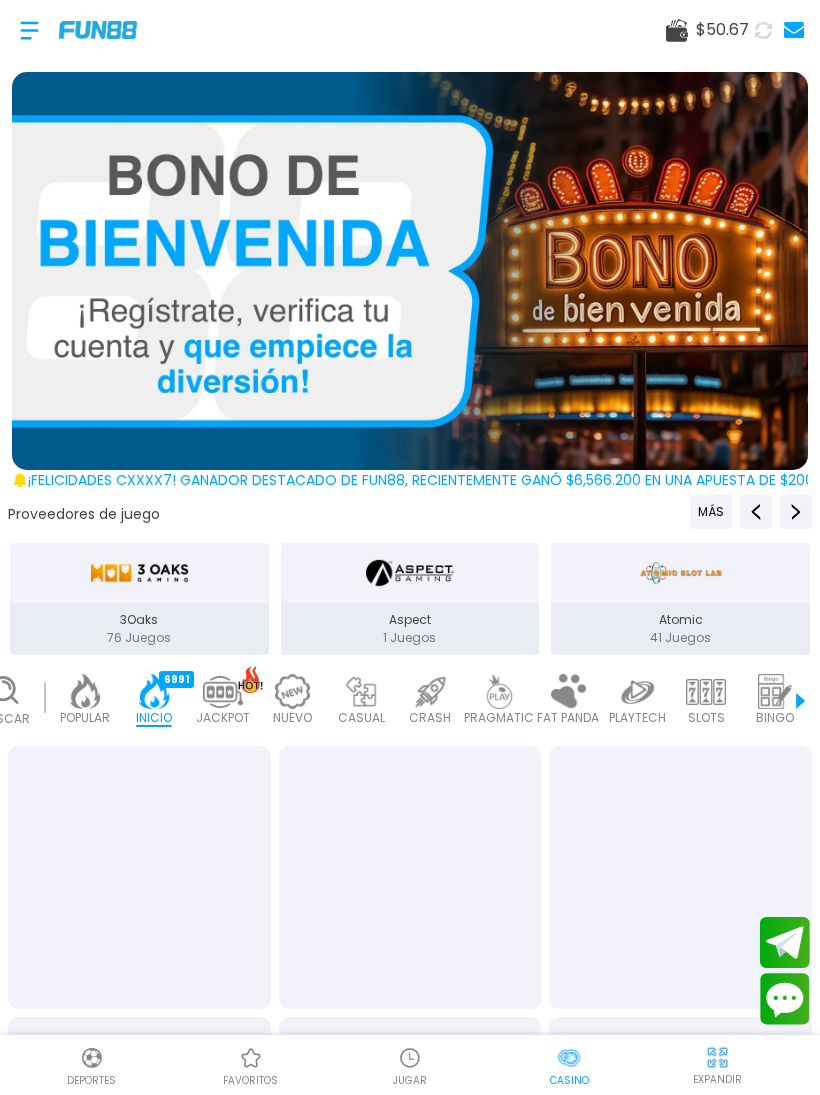 scroll, scrollTop: 0, scrollLeft: 50, axis: horizontal 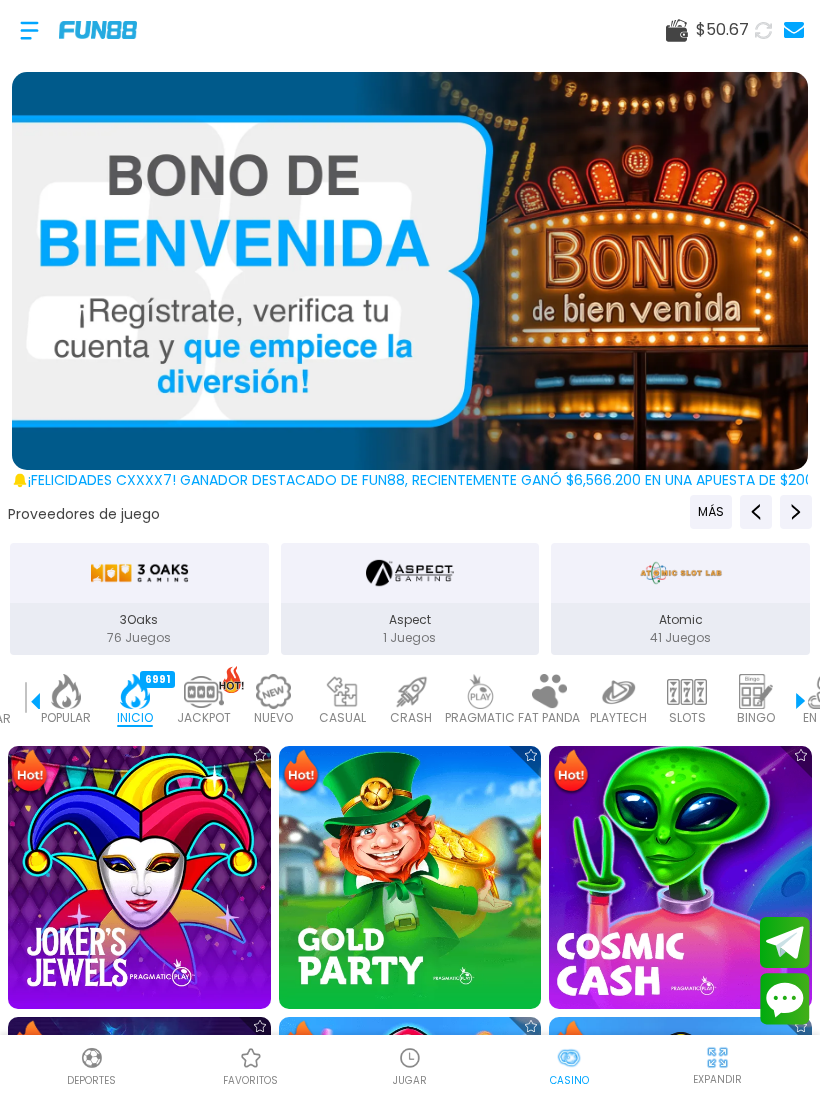 click at bounding box center (680, 877) 